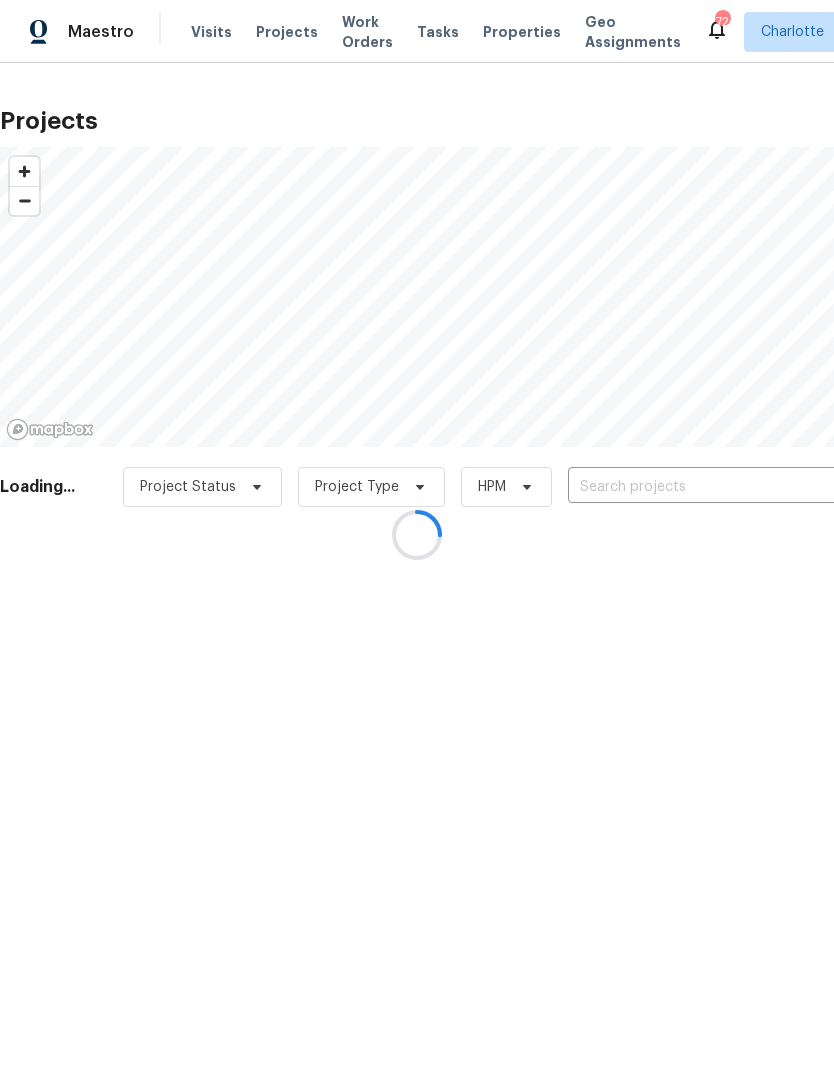 scroll, scrollTop: 0, scrollLeft: 0, axis: both 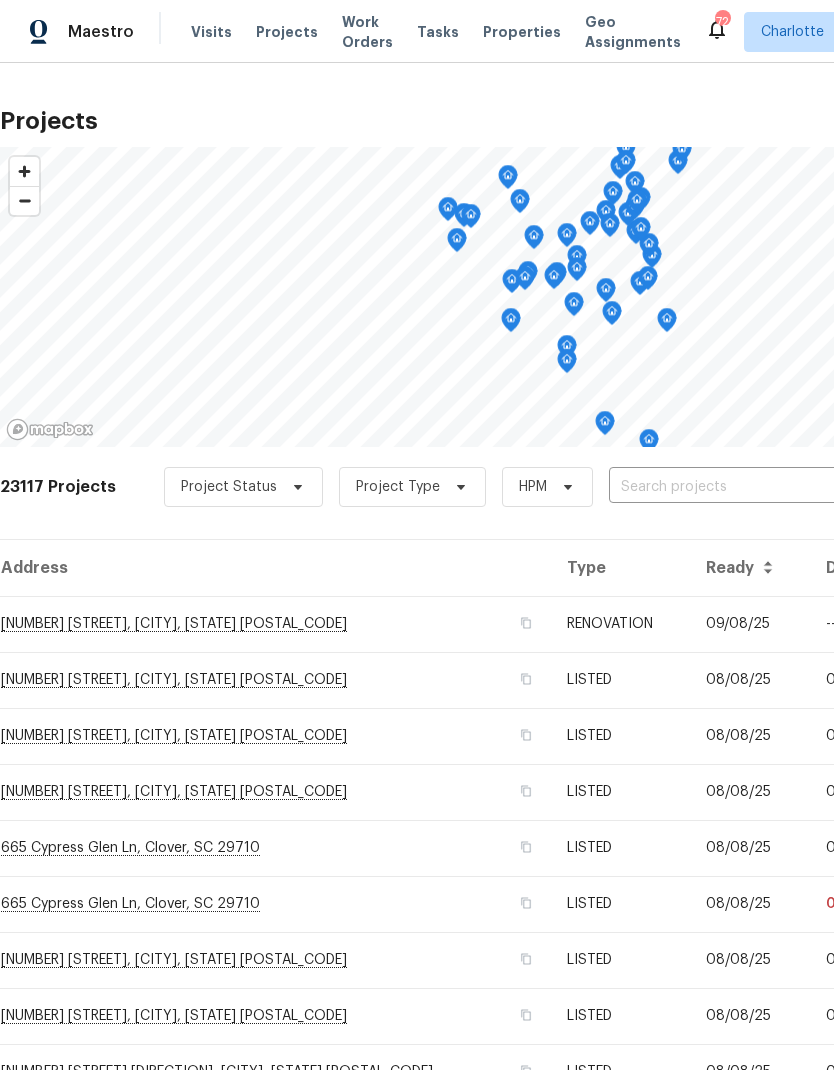 click on "Projects" at bounding box center (287, 32) 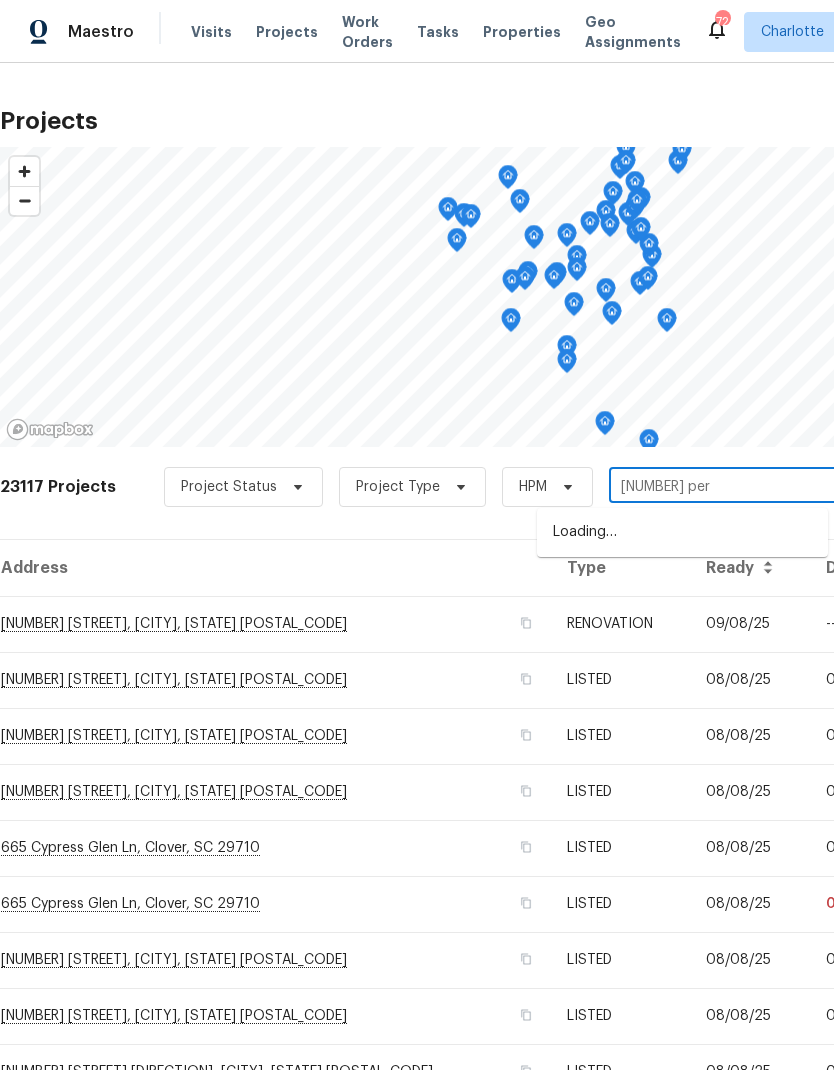 type on "[NUMBER] per" 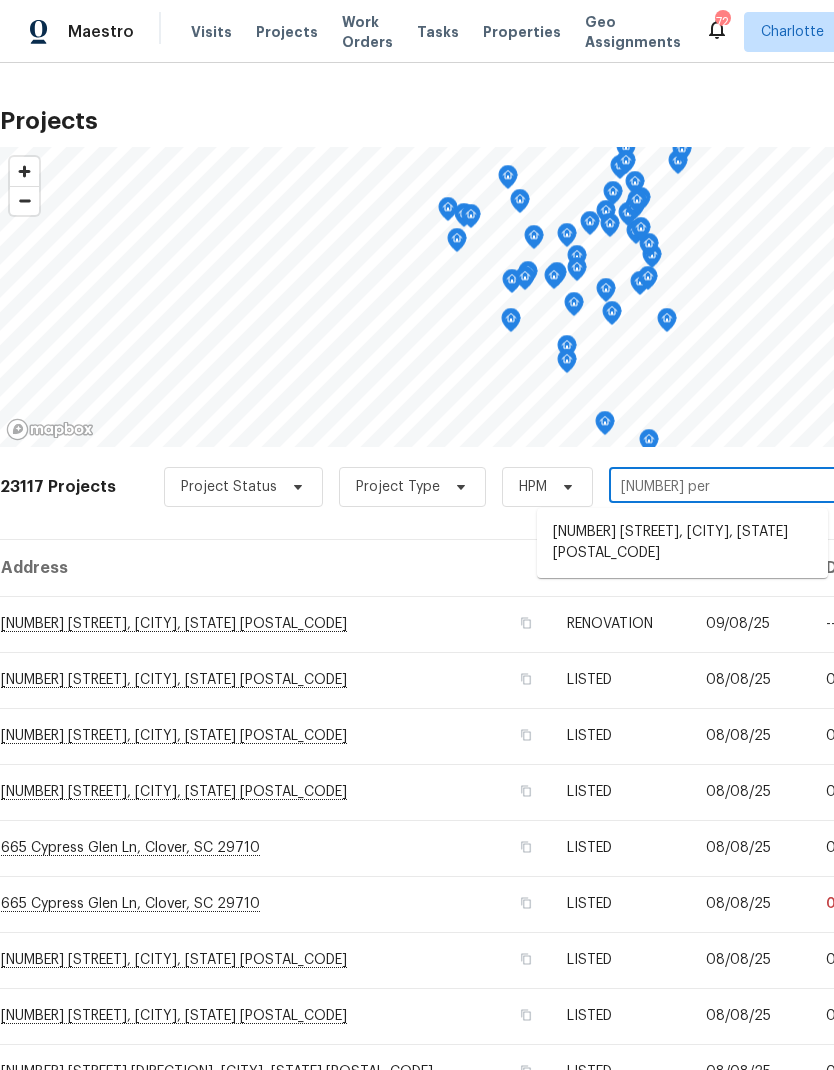 click on "[NUMBER] [STREET], [CITY], [STATE] [POSTAL_CODE]" at bounding box center [682, 543] 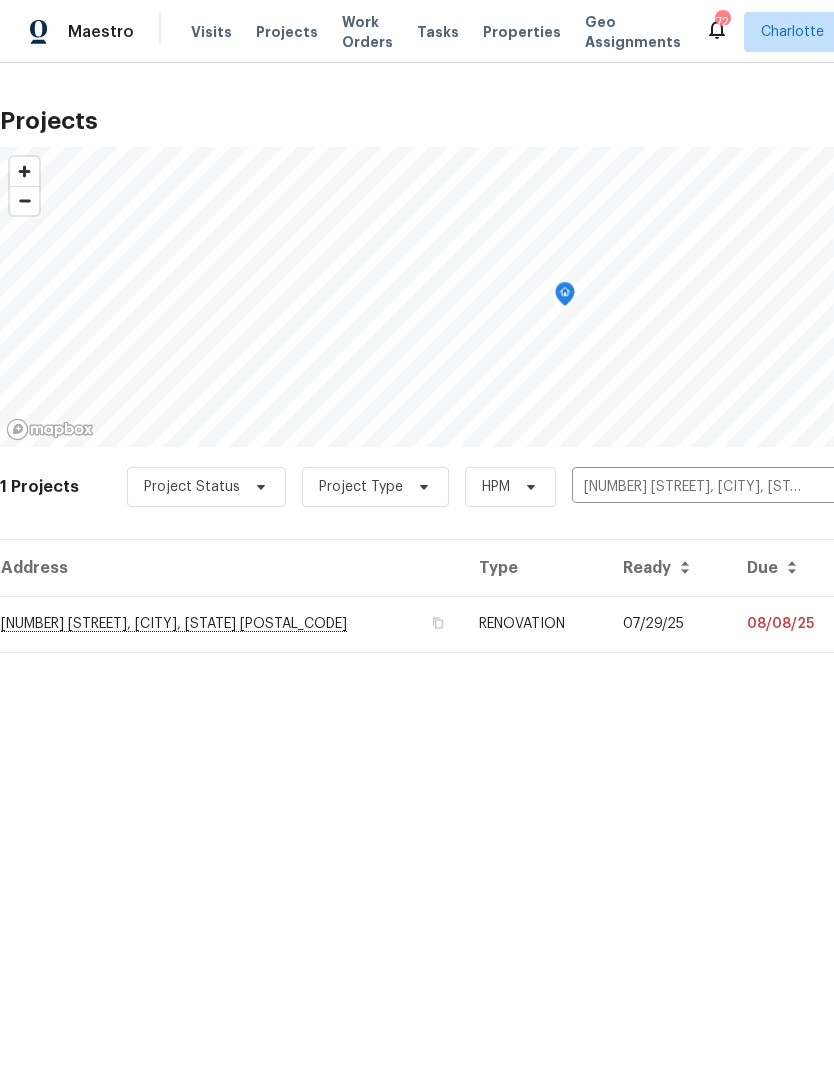 click on "08/08/25" at bounding box center (791, 624) 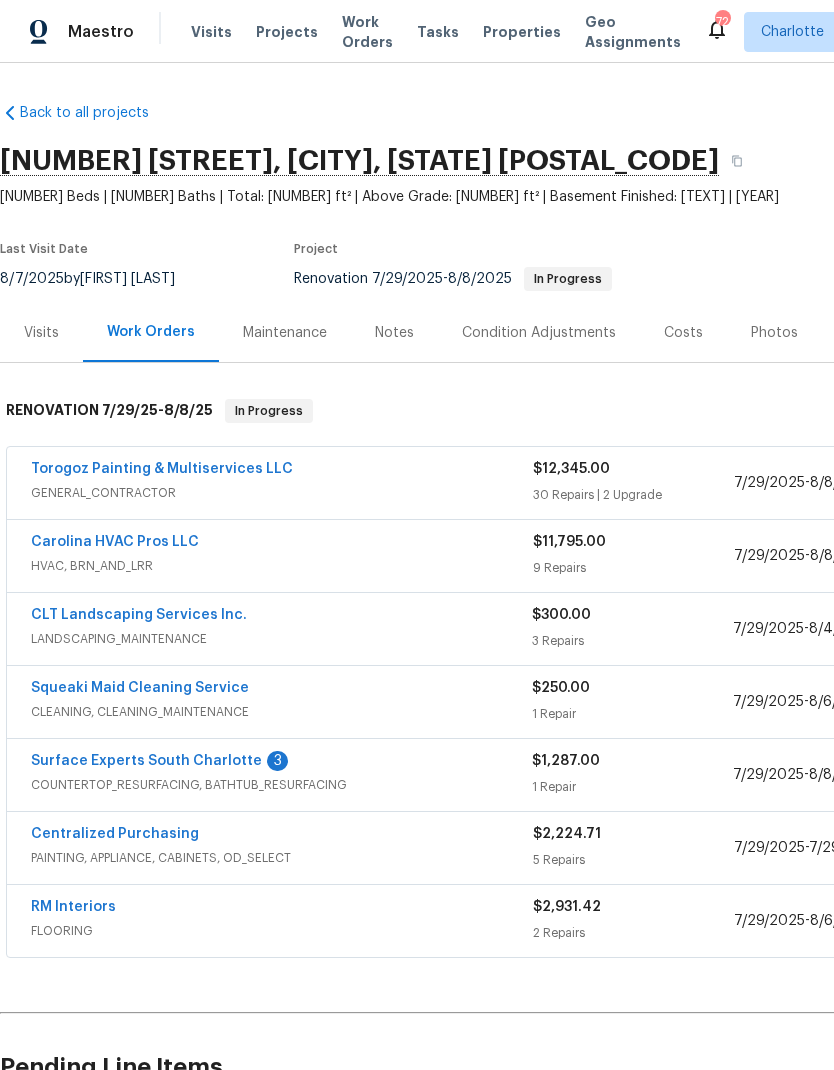 click on "Surface Experts South Charlotte" at bounding box center (146, 761) 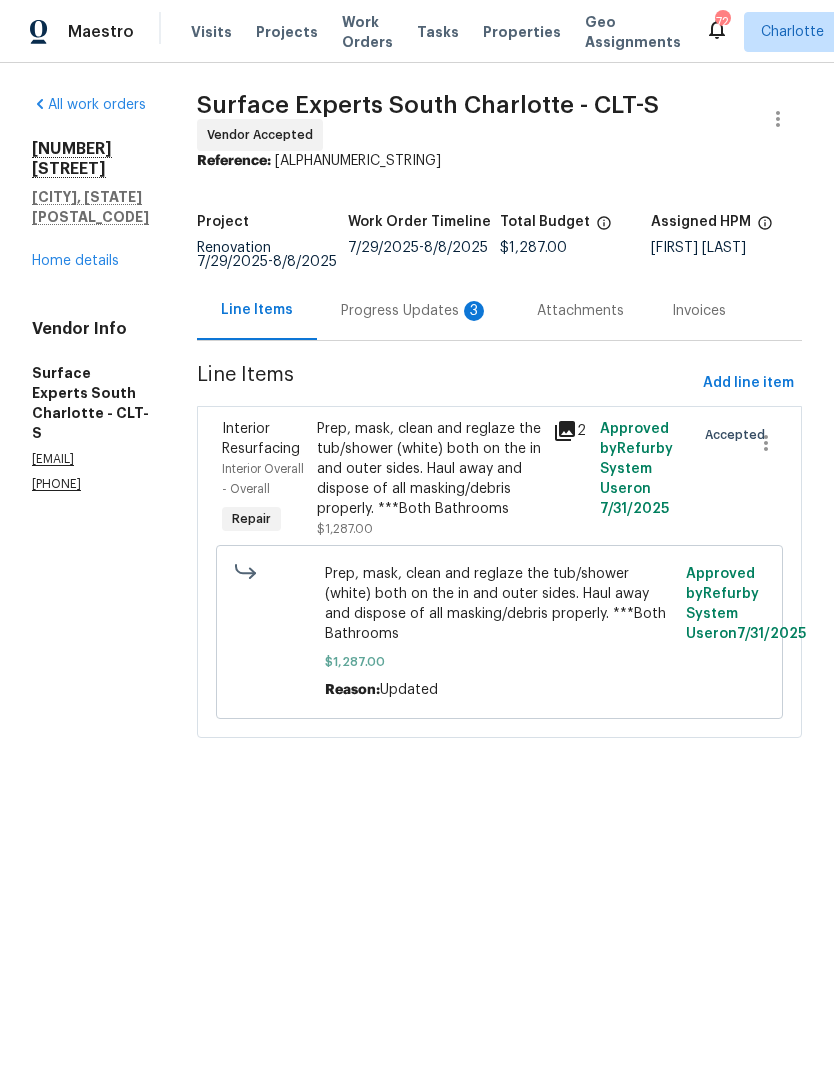 click on "Progress Updates 3" at bounding box center (415, 311) 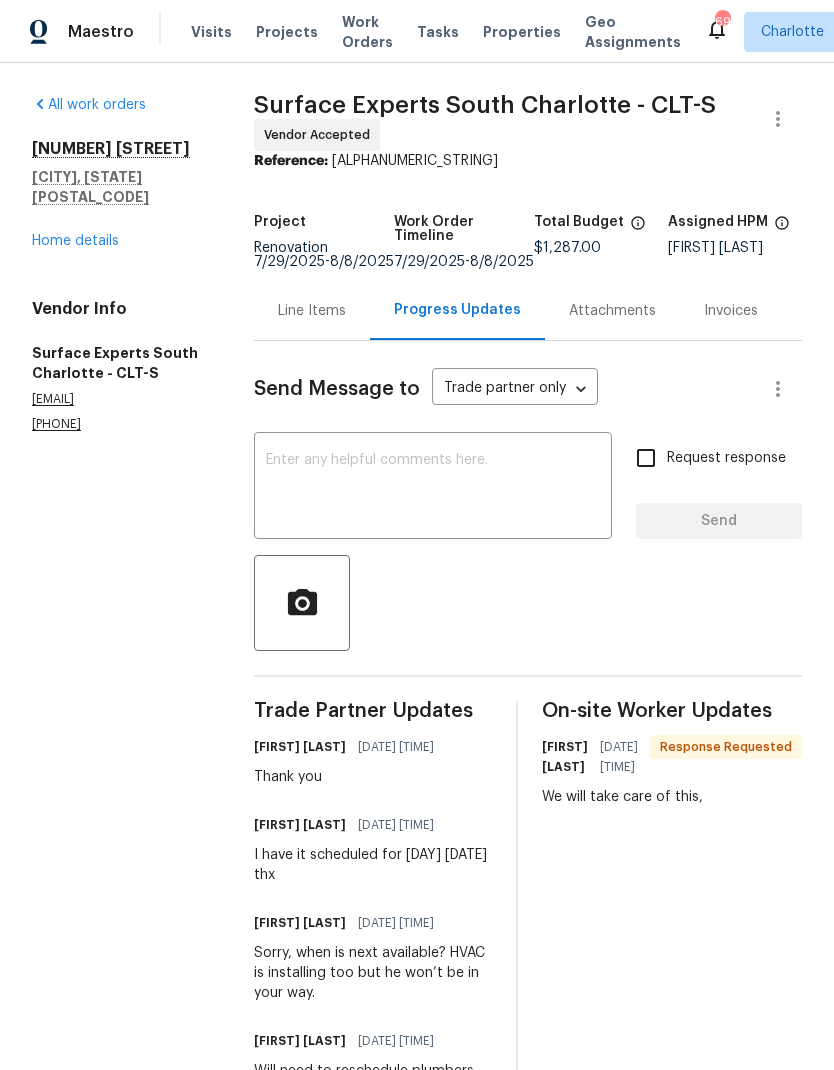 click on "Home details" at bounding box center (75, 241) 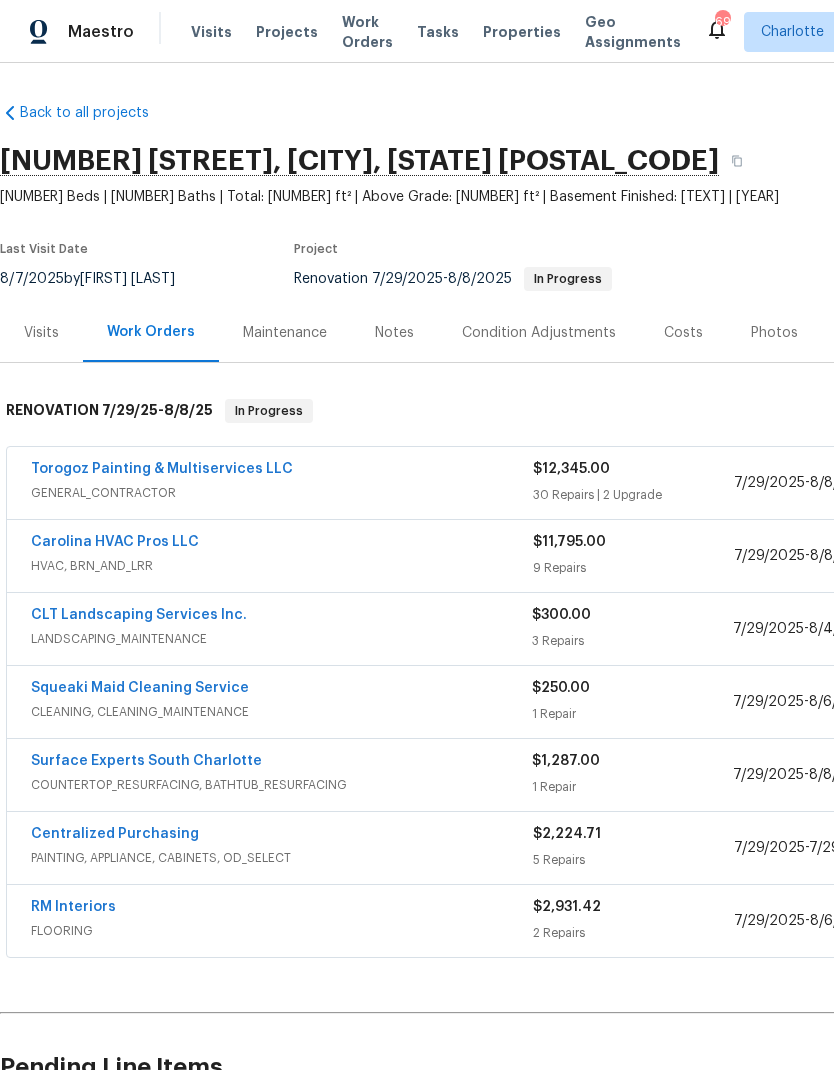 click on "Carolina HVAC Pros LLC" at bounding box center [115, 542] 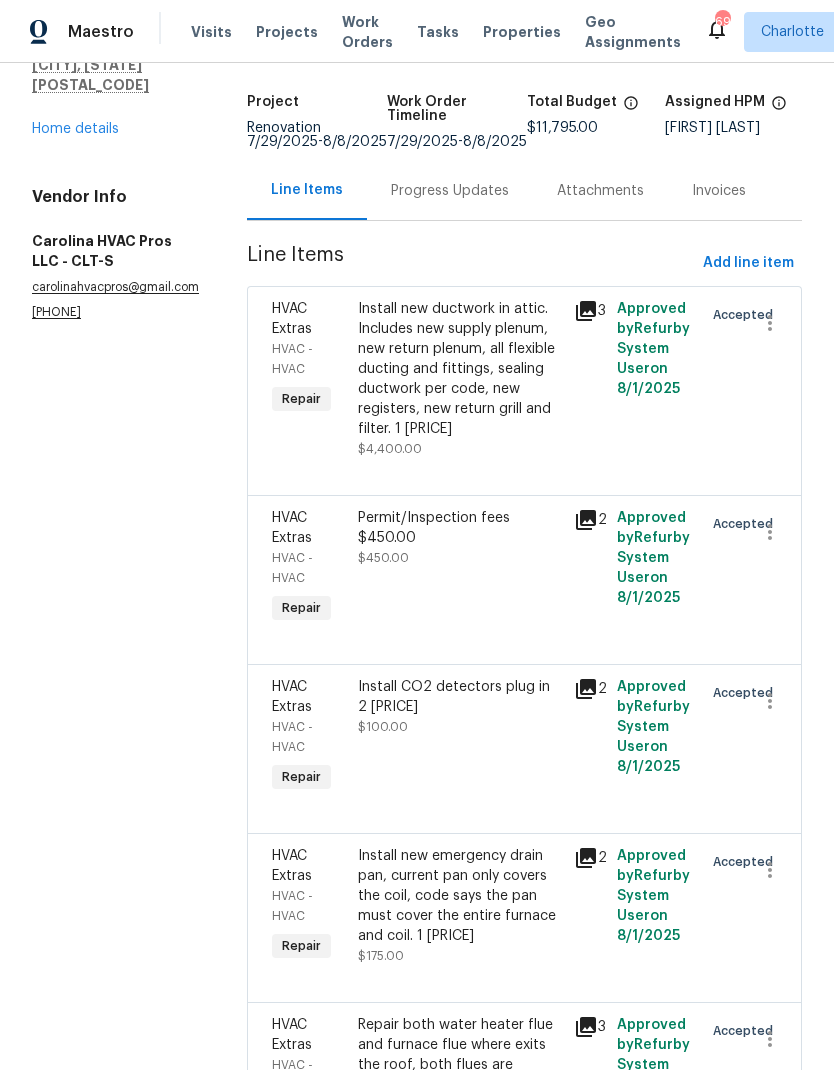 scroll, scrollTop: 107, scrollLeft: 0, axis: vertical 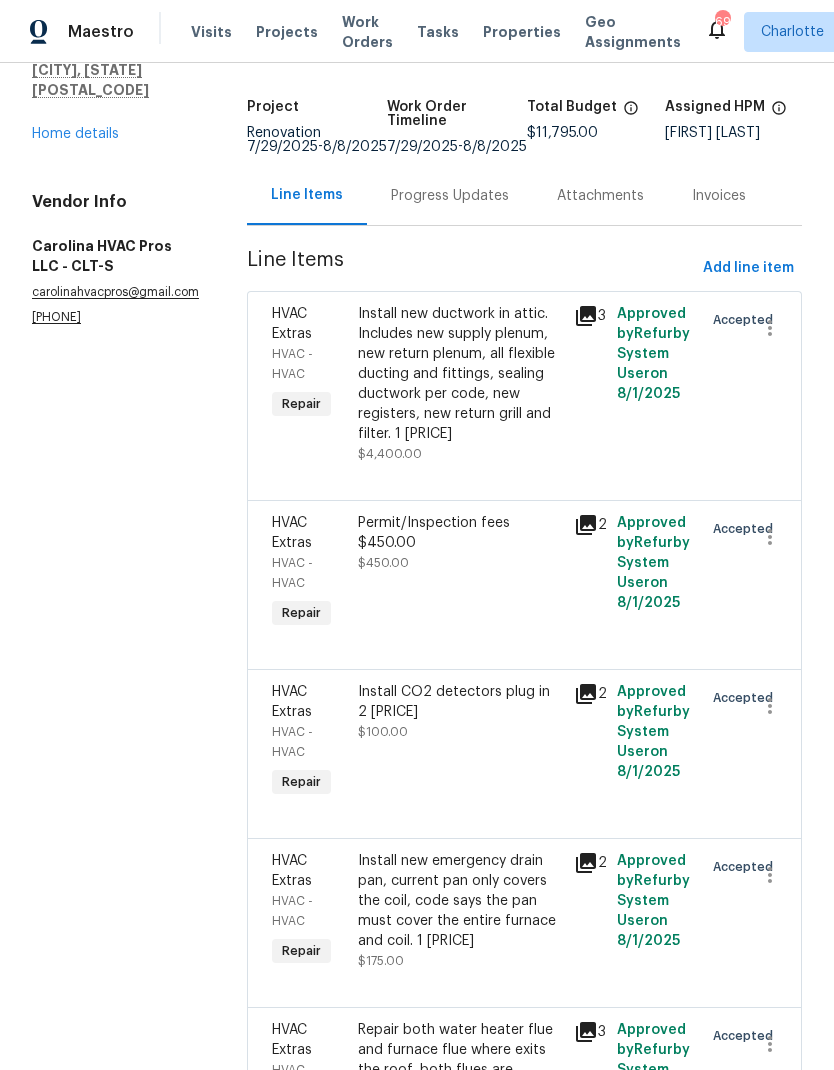click on "3" at bounding box center (589, 316) 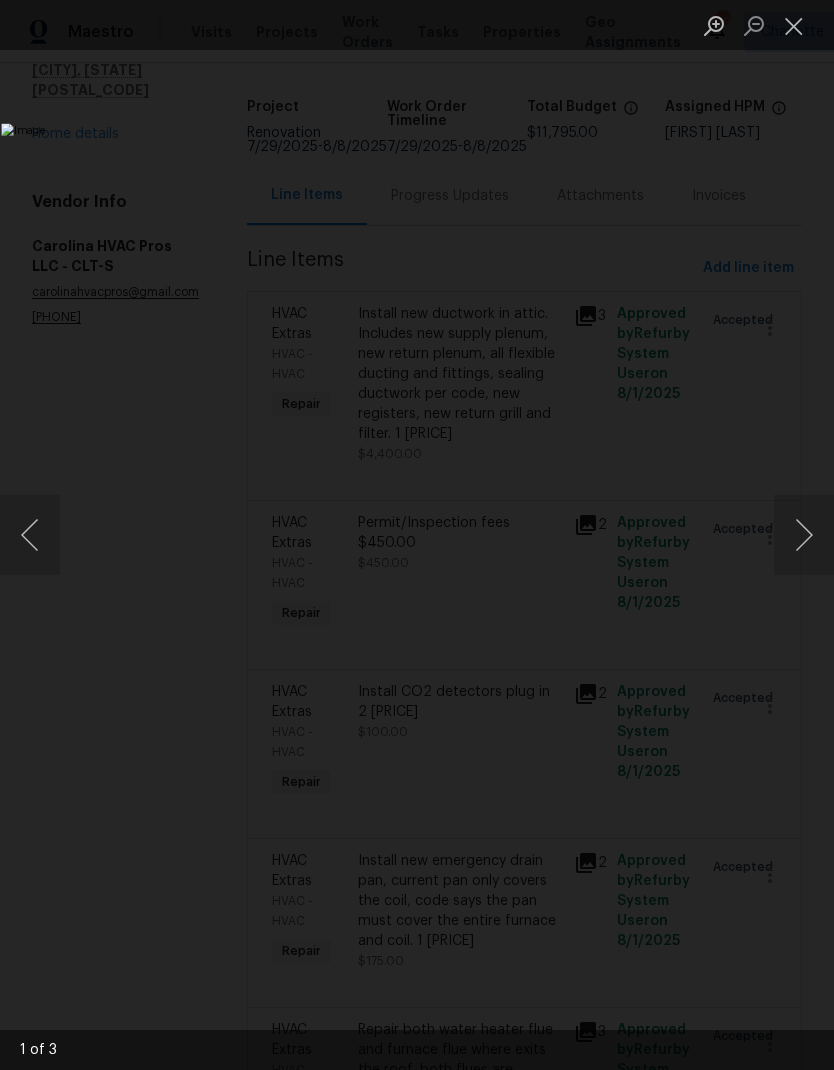 click at bounding box center (804, 535) 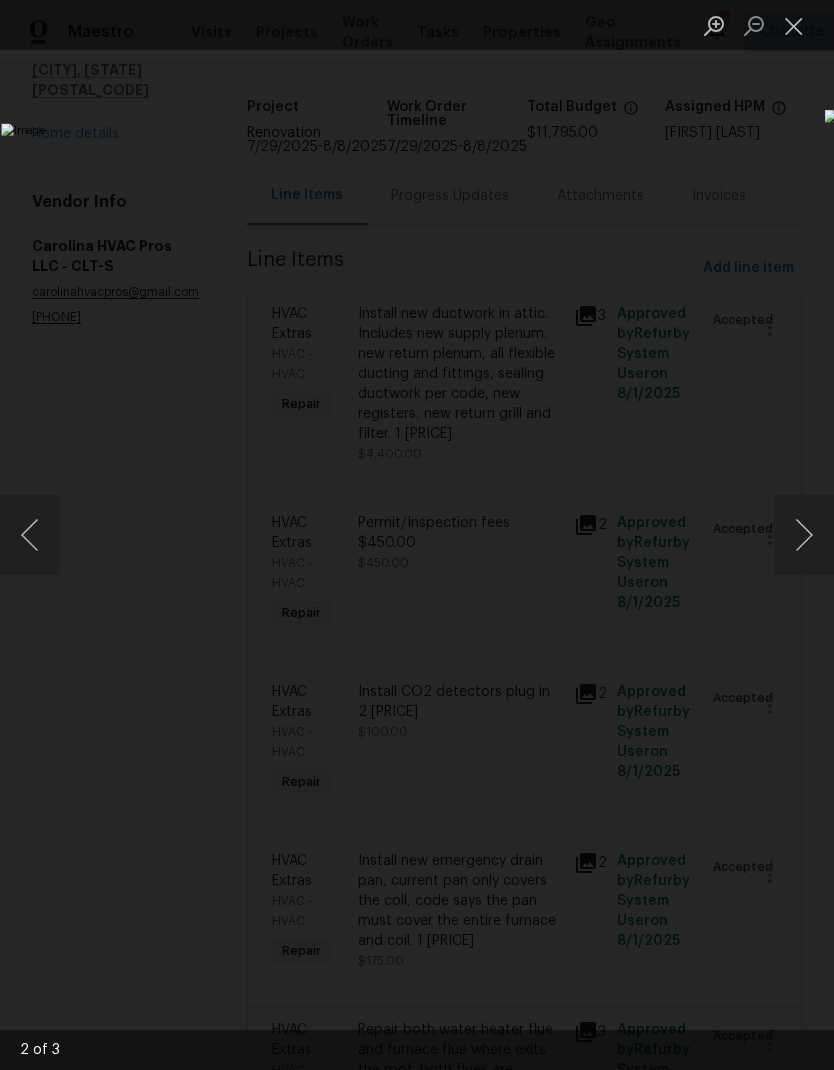 click at bounding box center (30, 535) 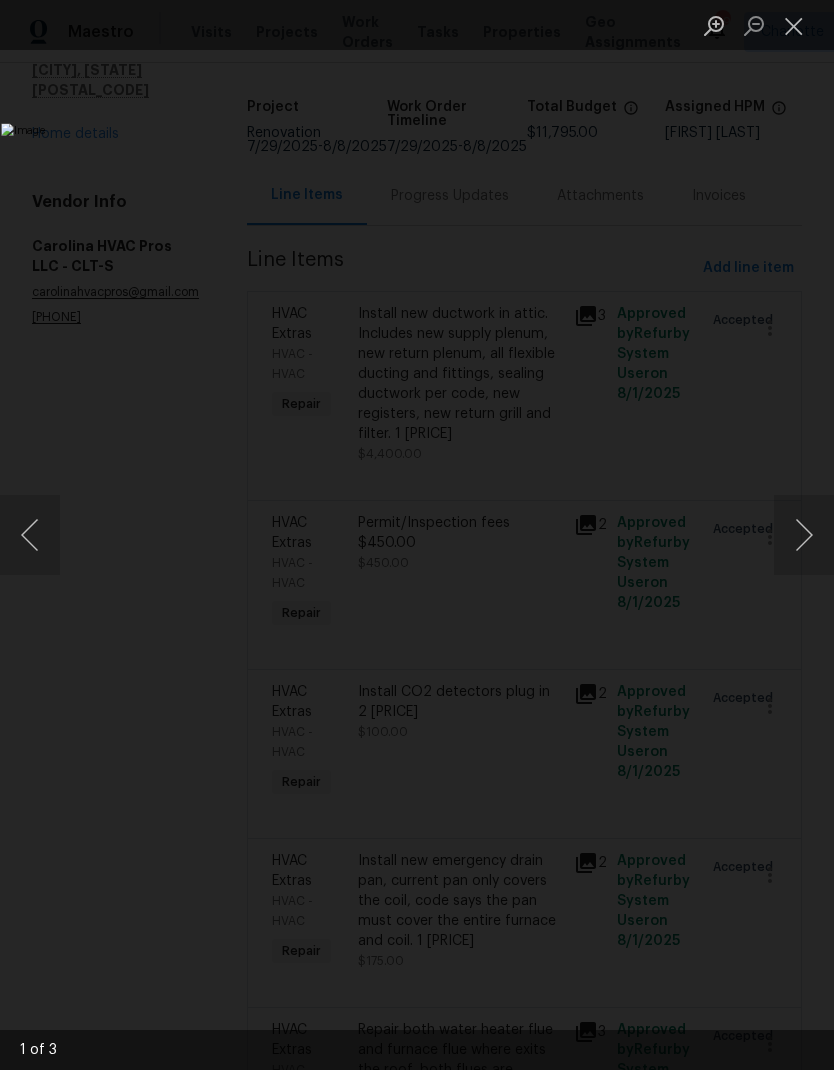 click at bounding box center [804, 535] 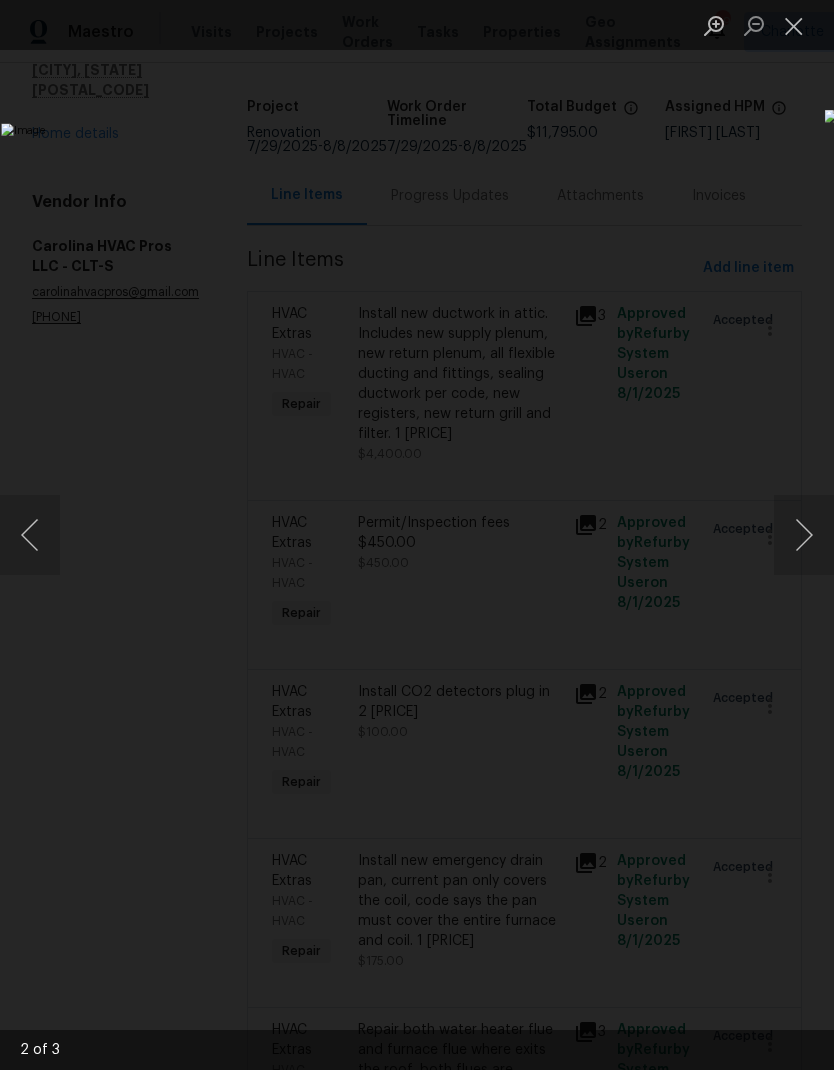 click at bounding box center [804, 535] 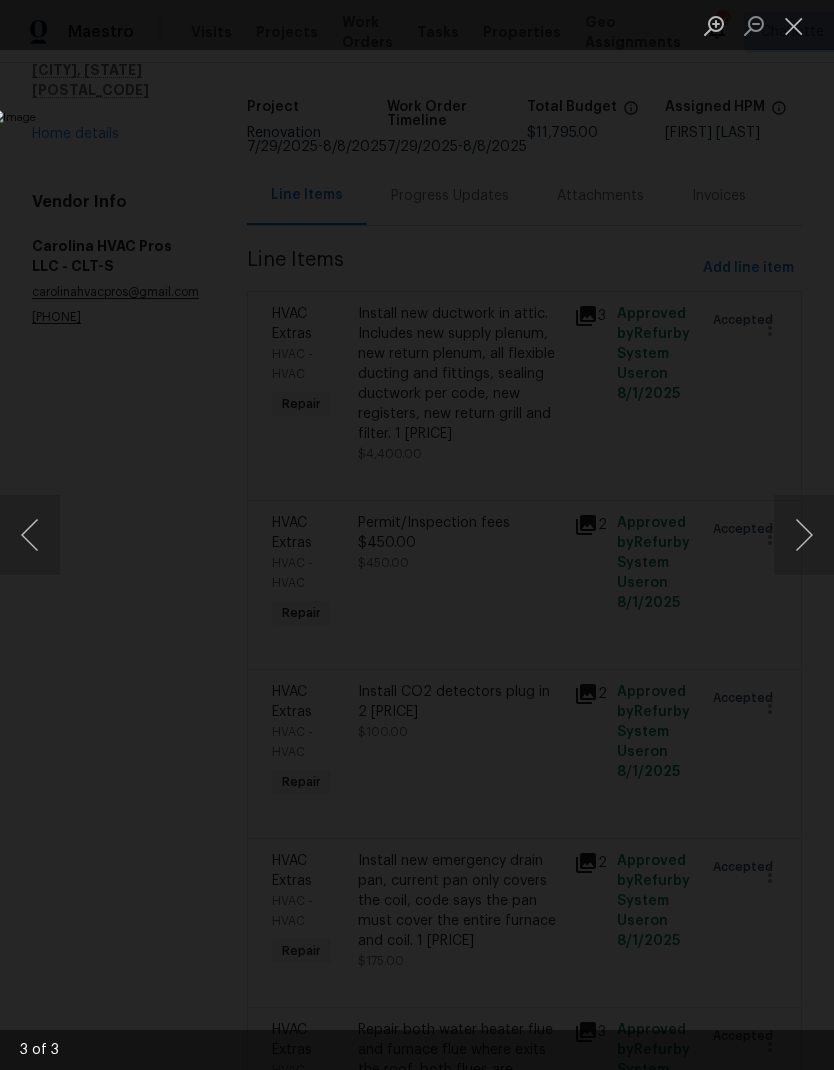 click at bounding box center (804, 535) 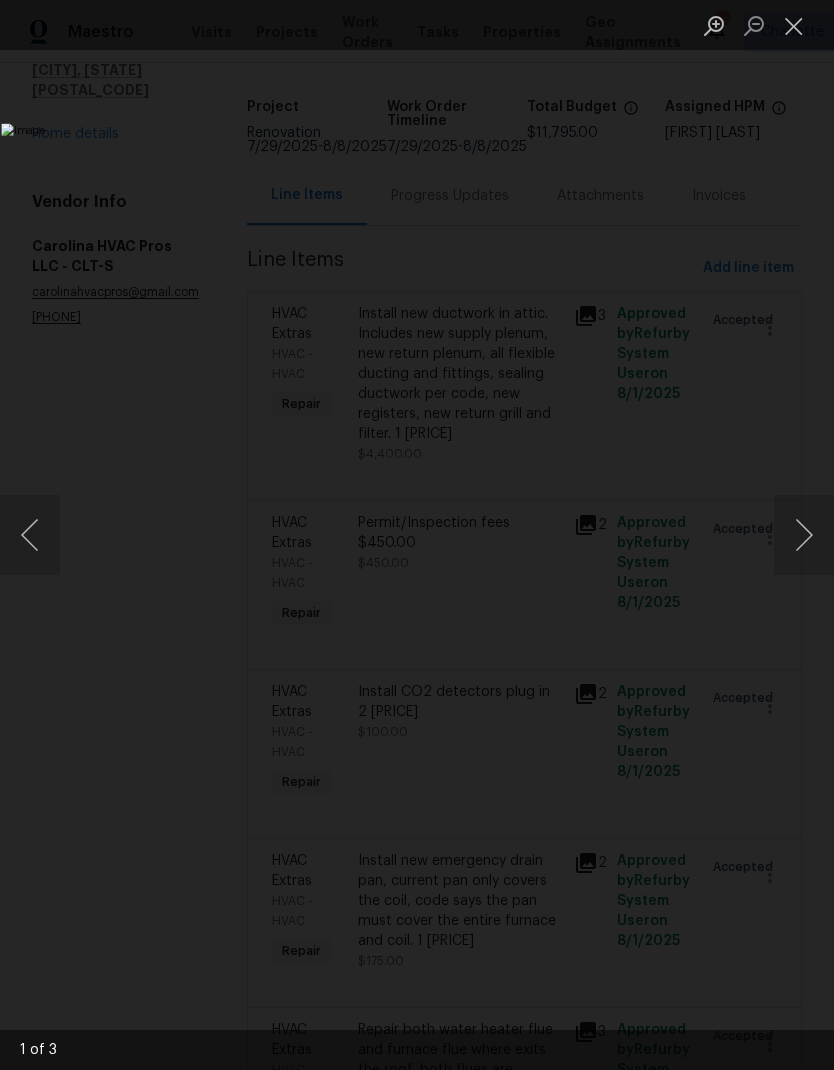 click at bounding box center [794, 25] 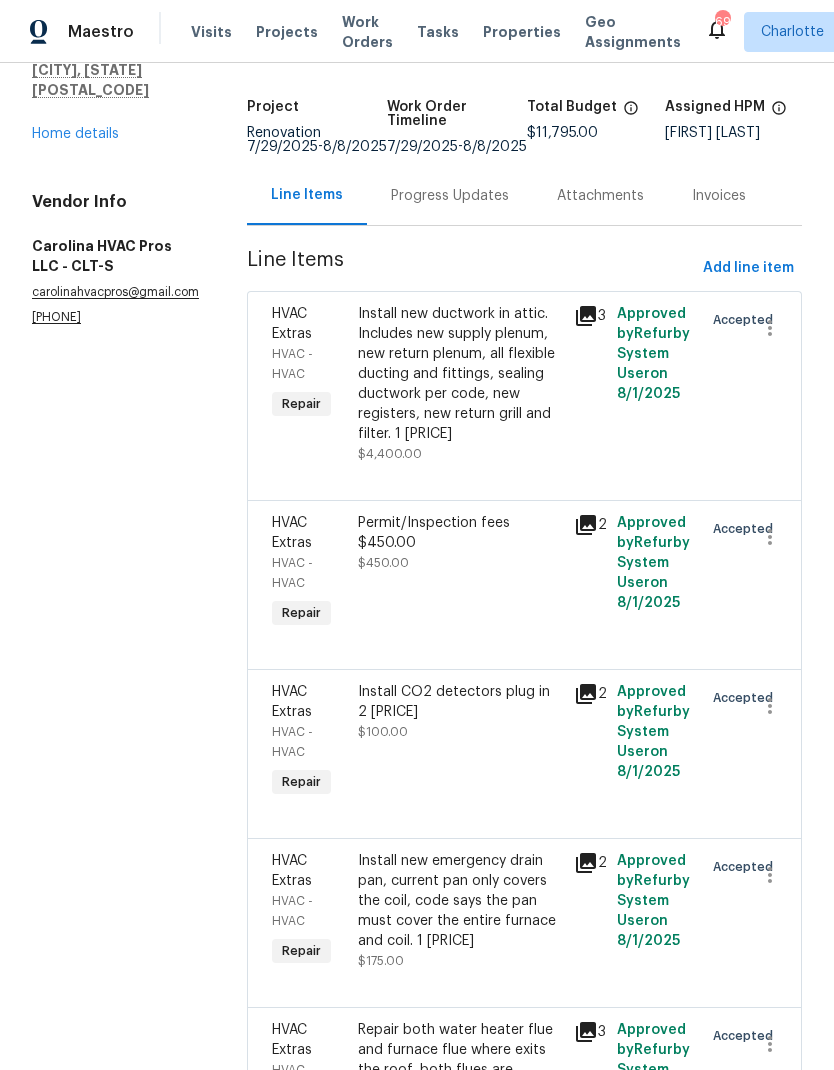 click 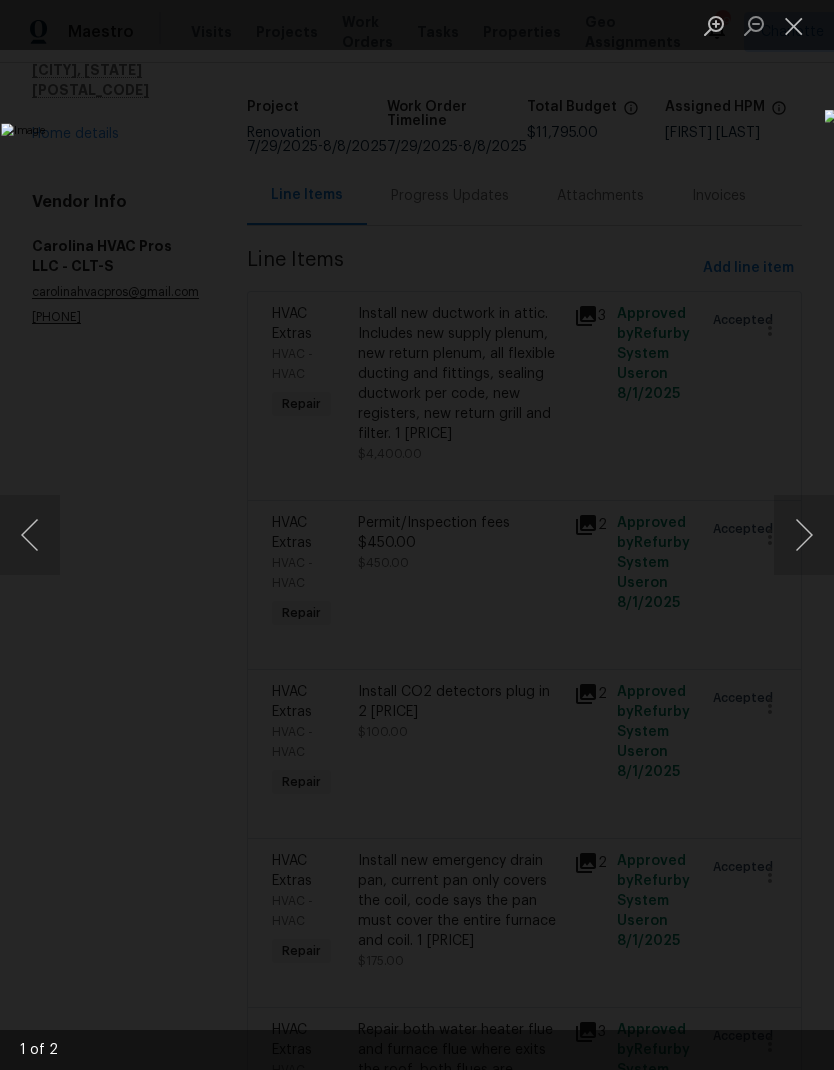 click at bounding box center [804, 535] 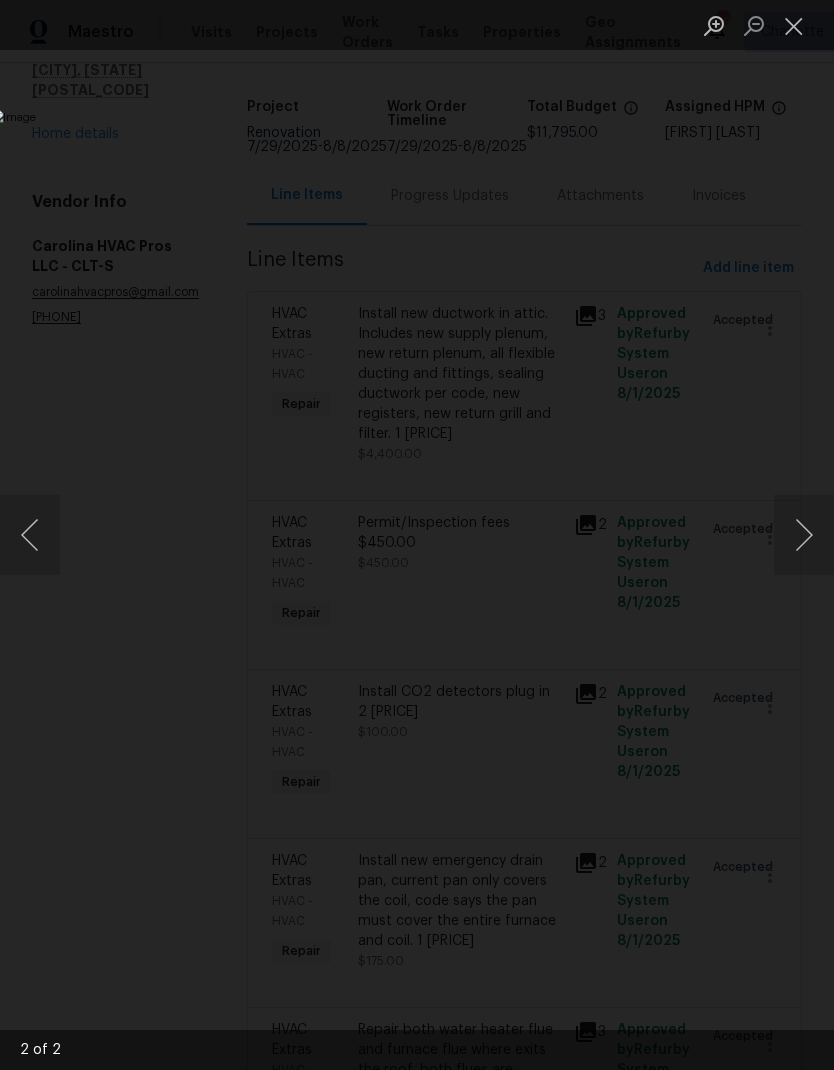 click at bounding box center (794, 25) 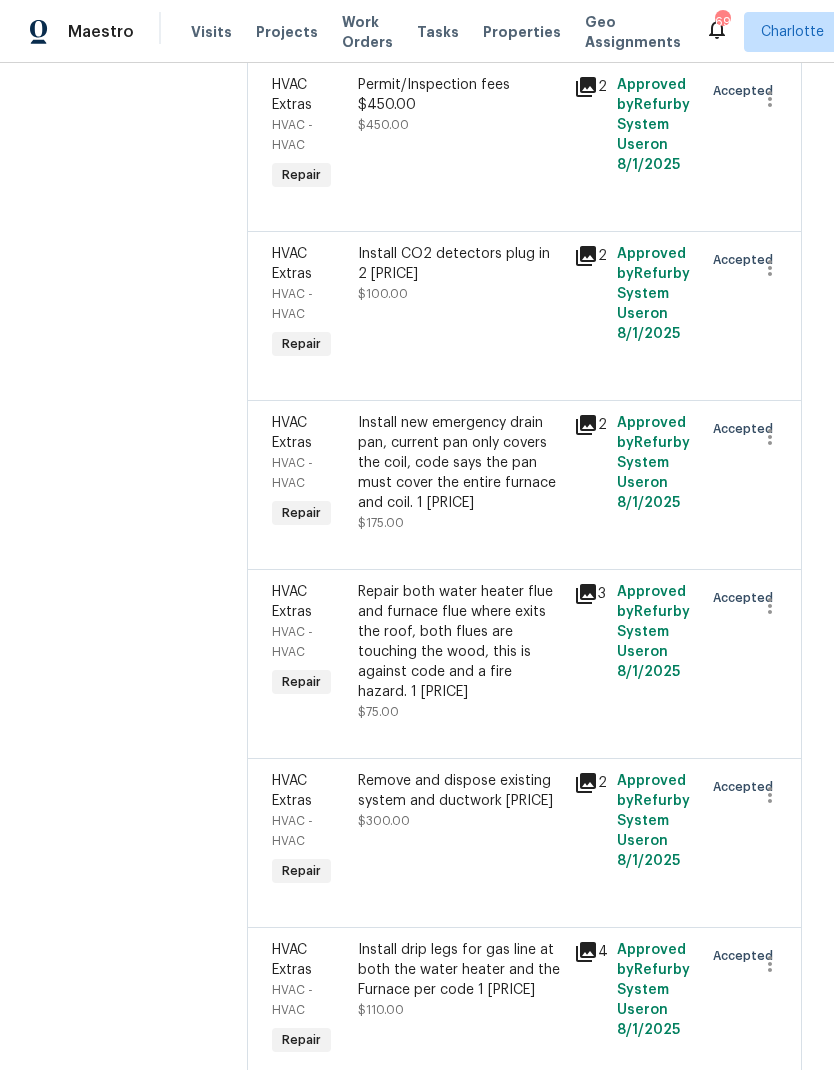 scroll, scrollTop: 547, scrollLeft: 0, axis: vertical 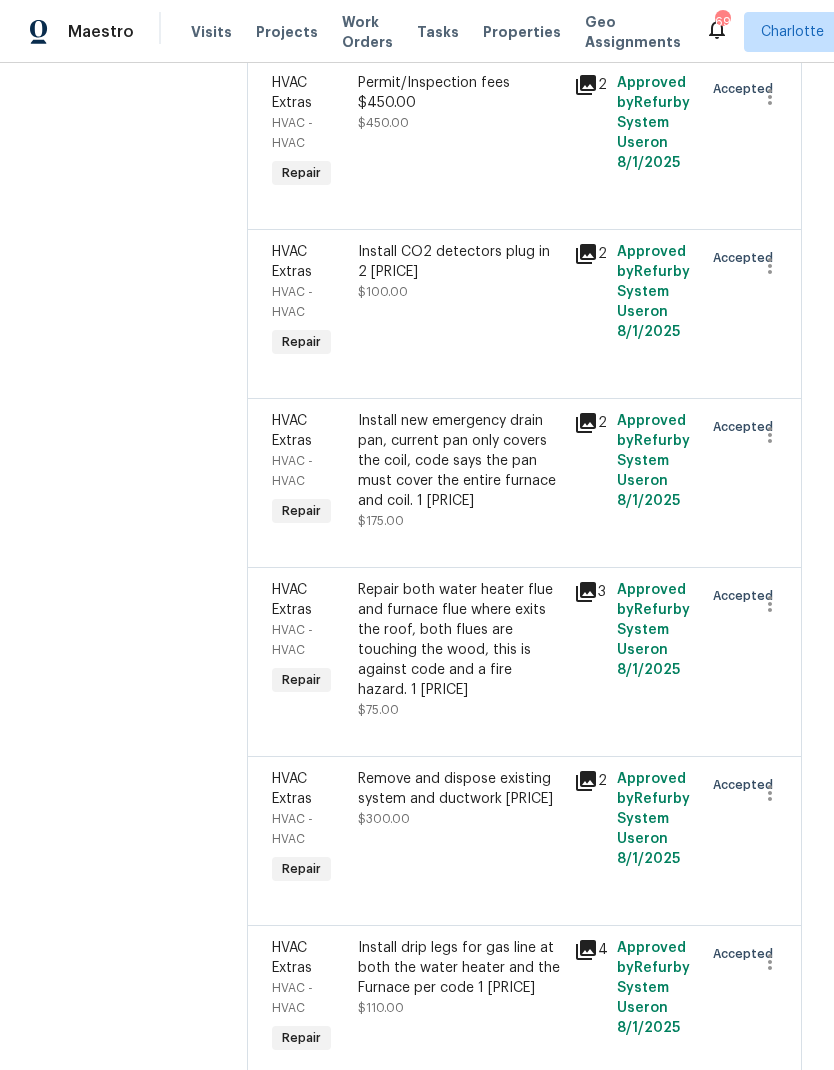 click 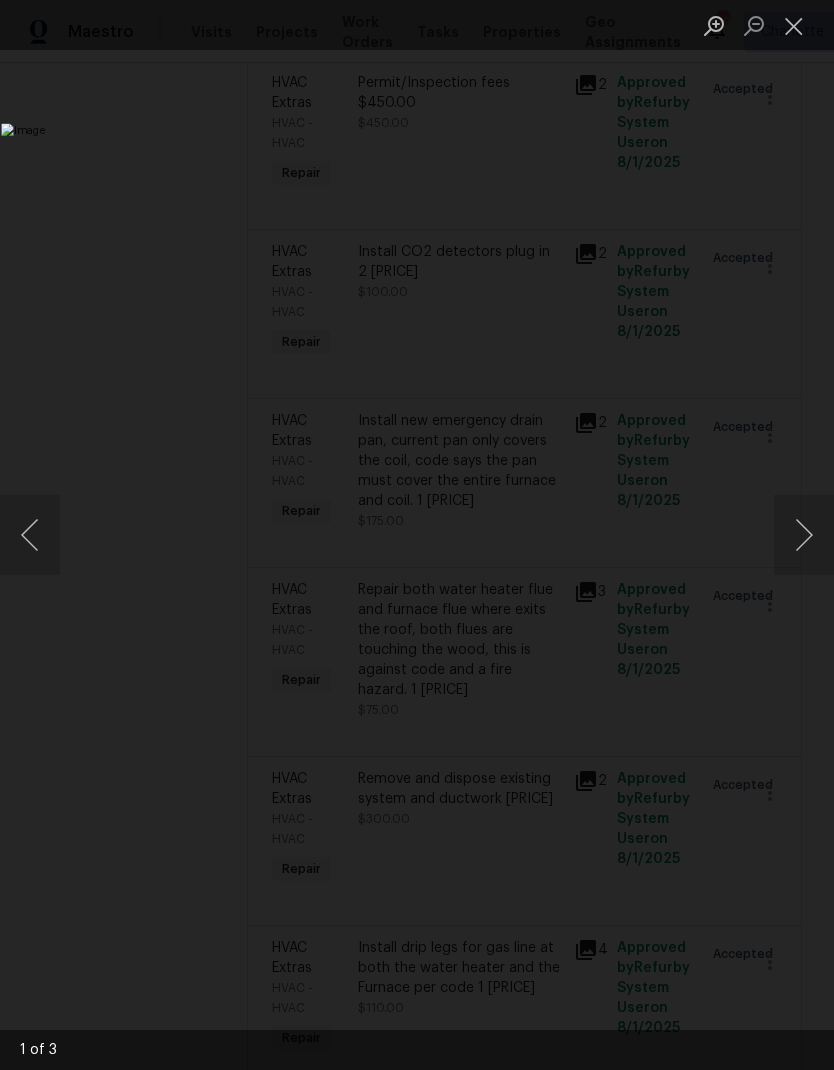 click at bounding box center (804, 535) 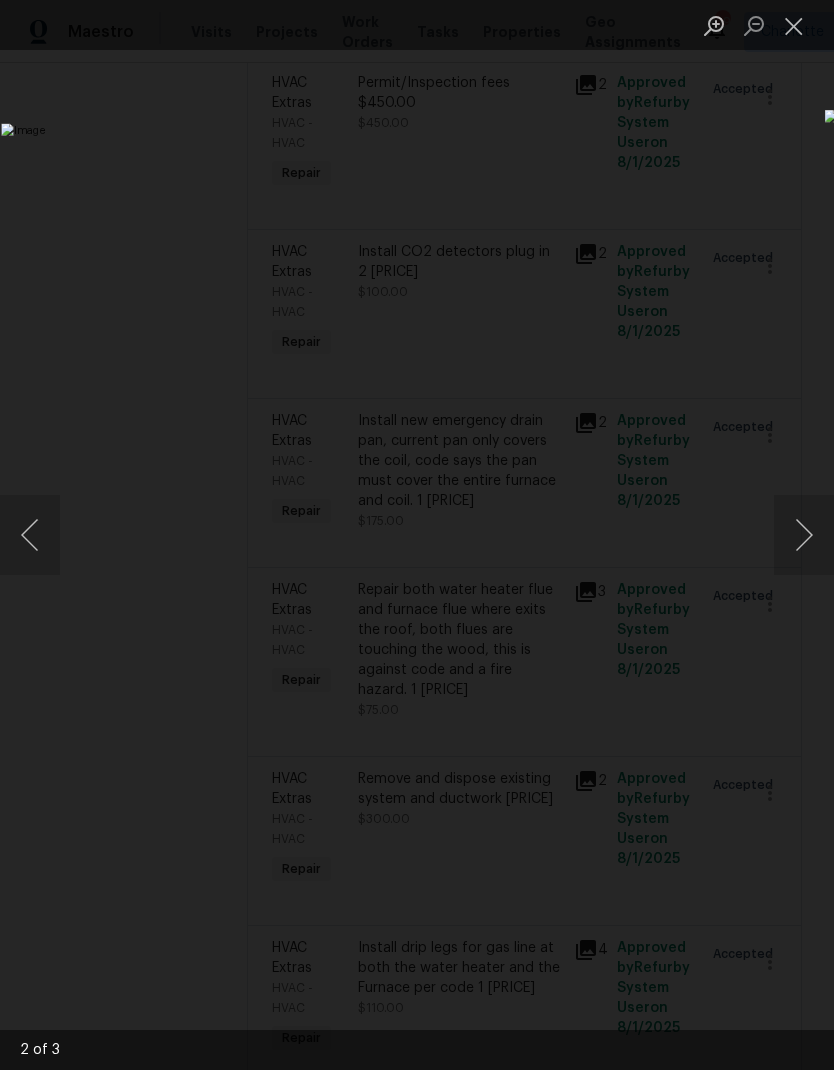 click at bounding box center (804, 535) 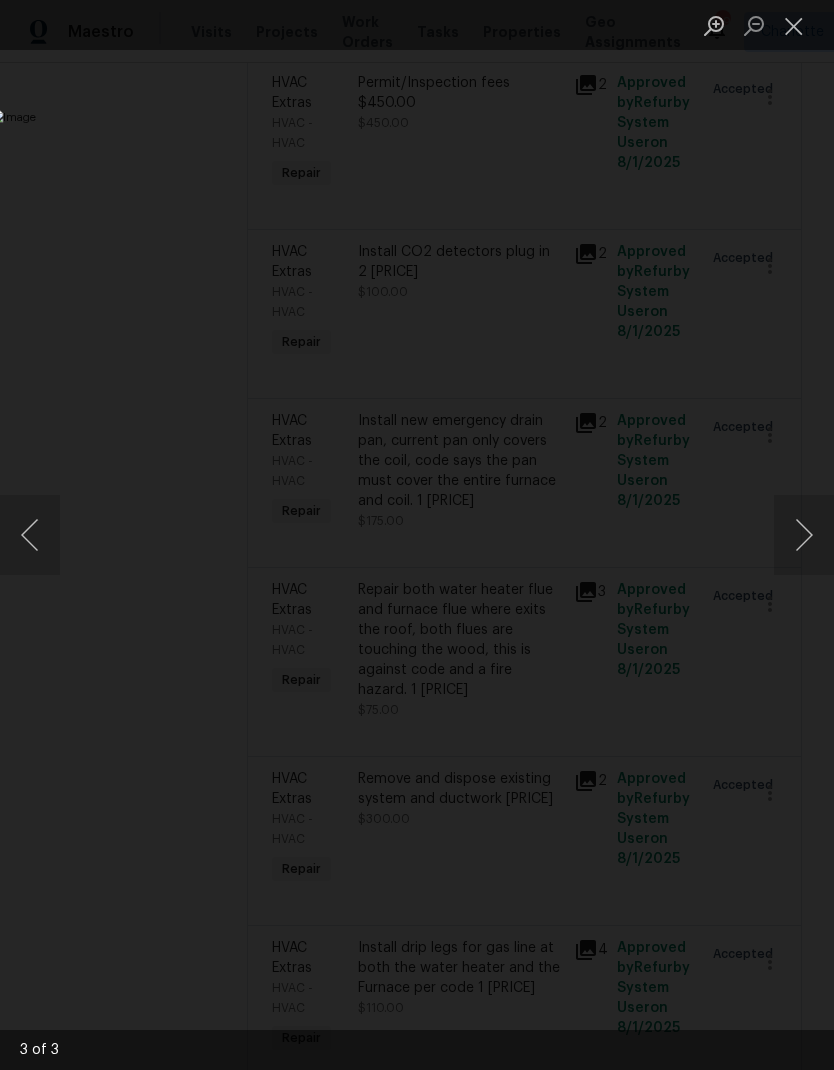 click at bounding box center (804, 535) 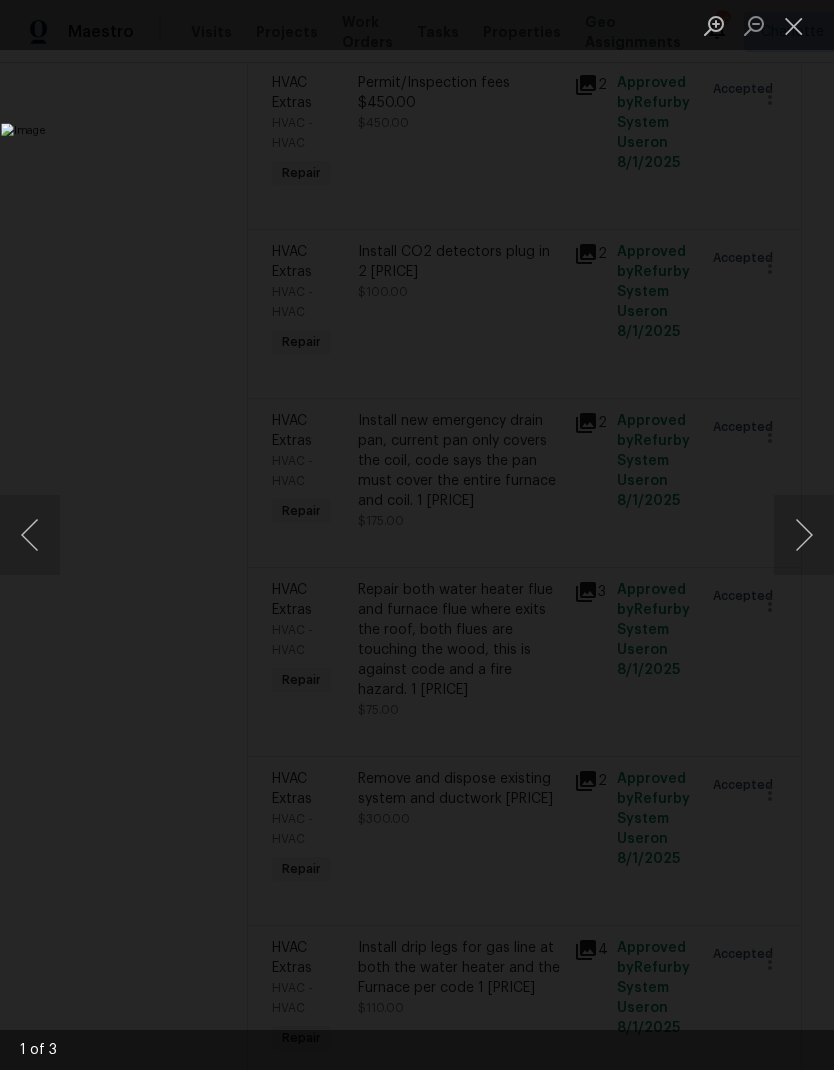 click at bounding box center [794, 25] 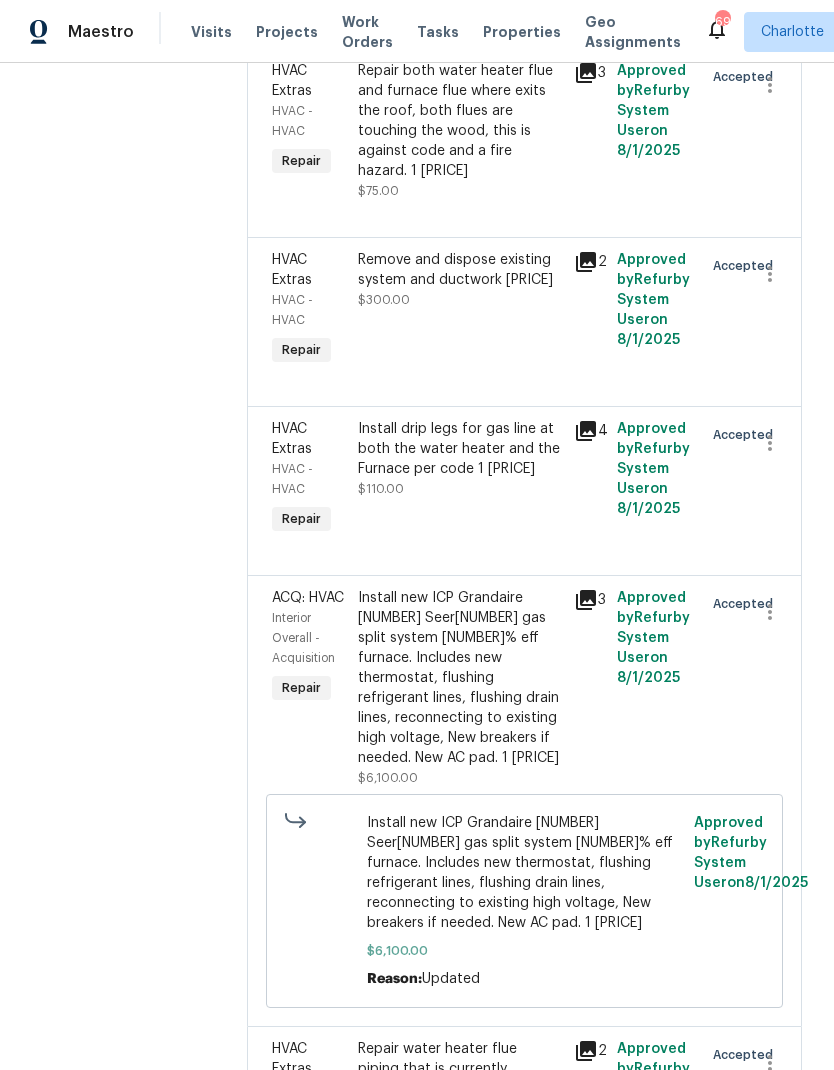 scroll, scrollTop: 1067, scrollLeft: 0, axis: vertical 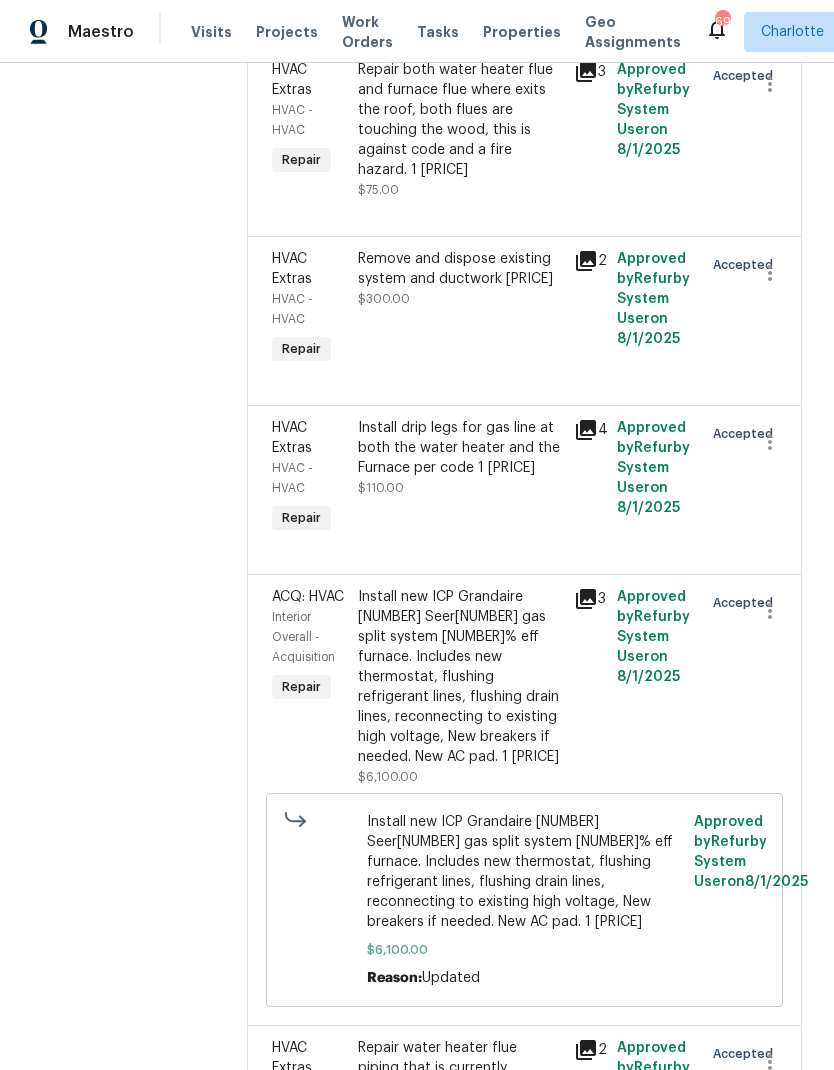 click 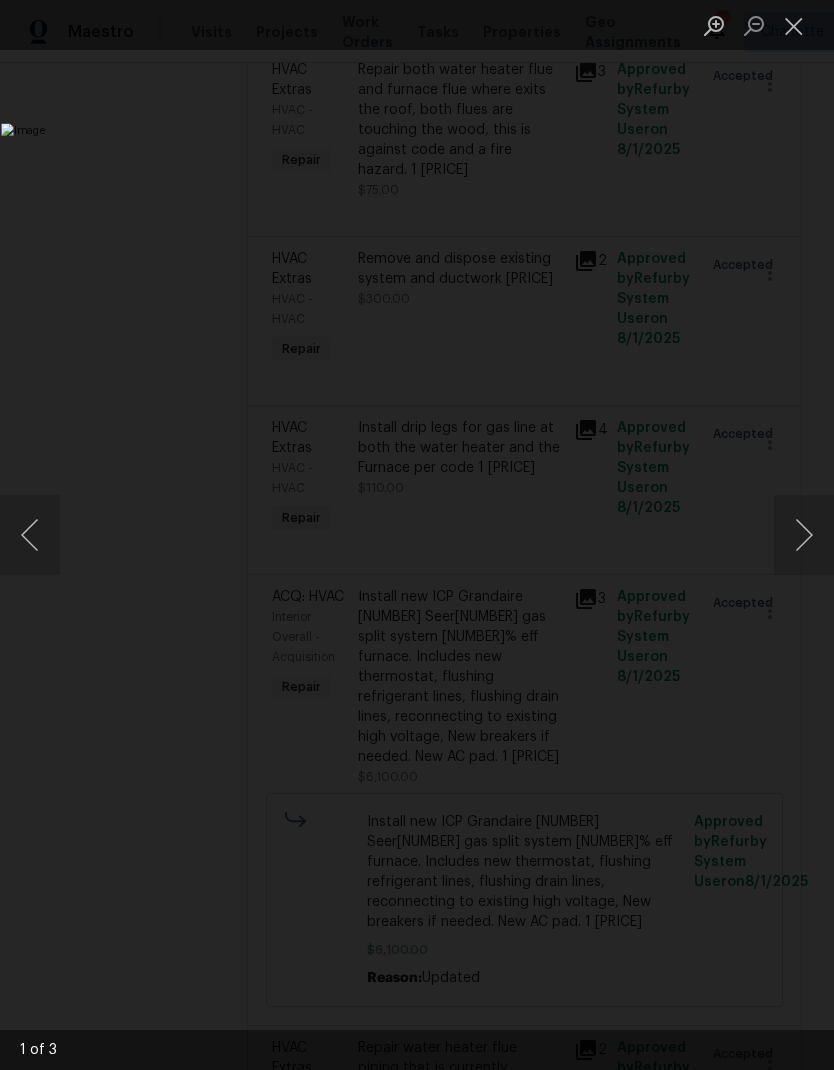 click at bounding box center [804, 535] 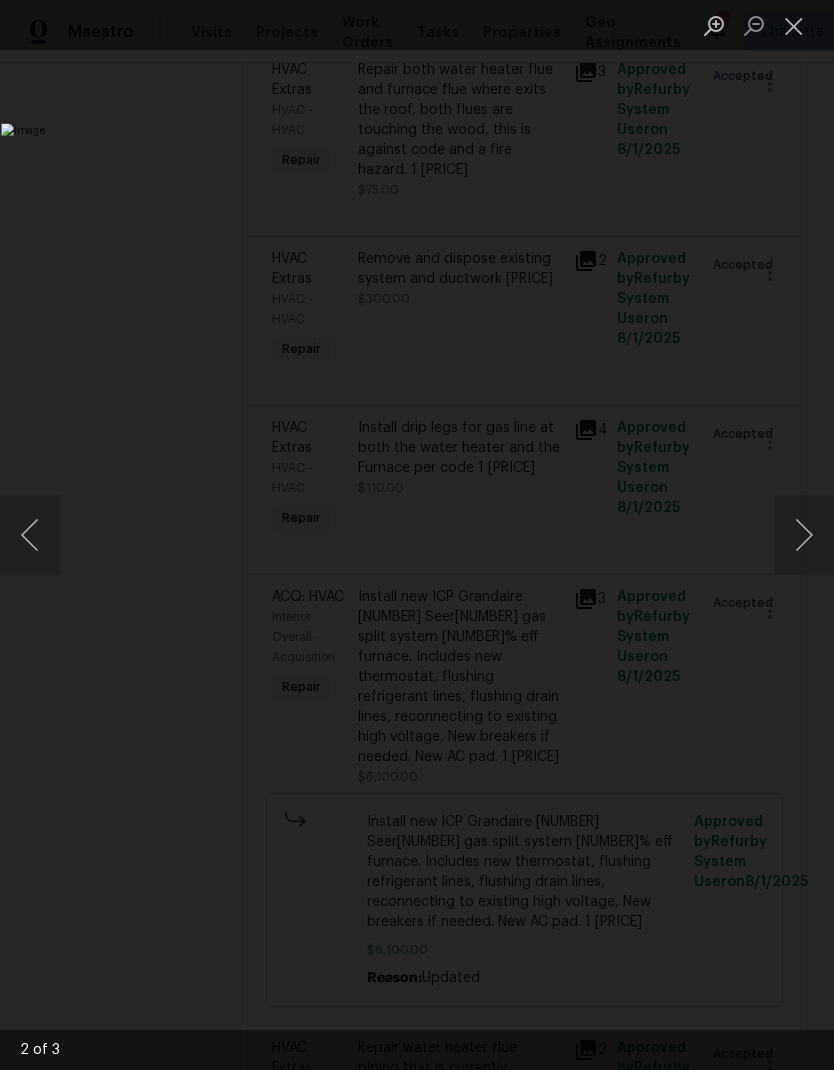 click at bounding box center [804, 535] 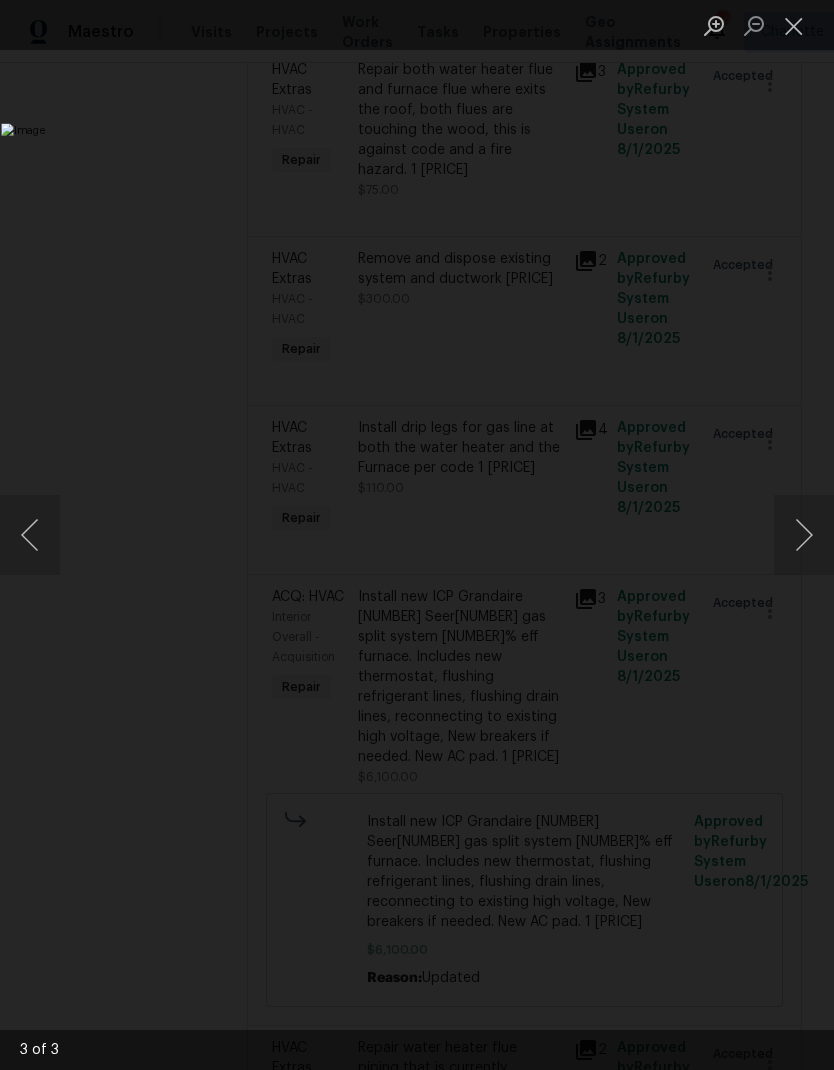 click at bounding box center [804, 535] 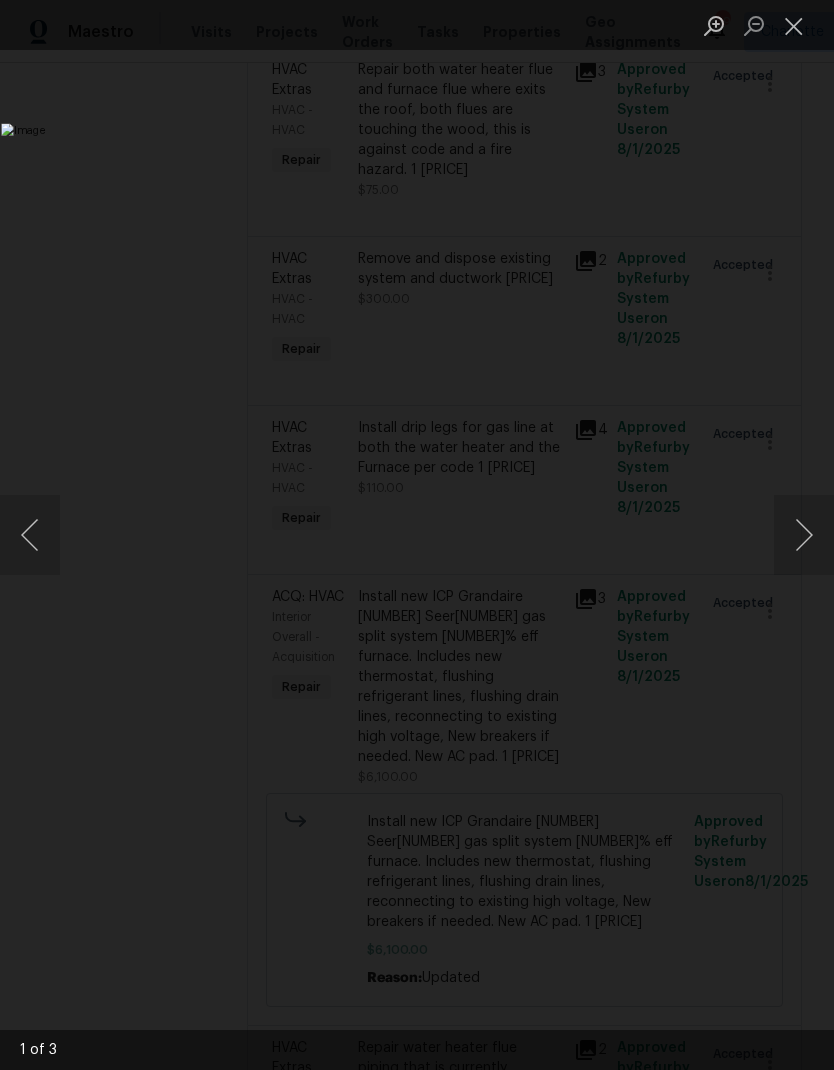 click at bounding box center (804, 535) 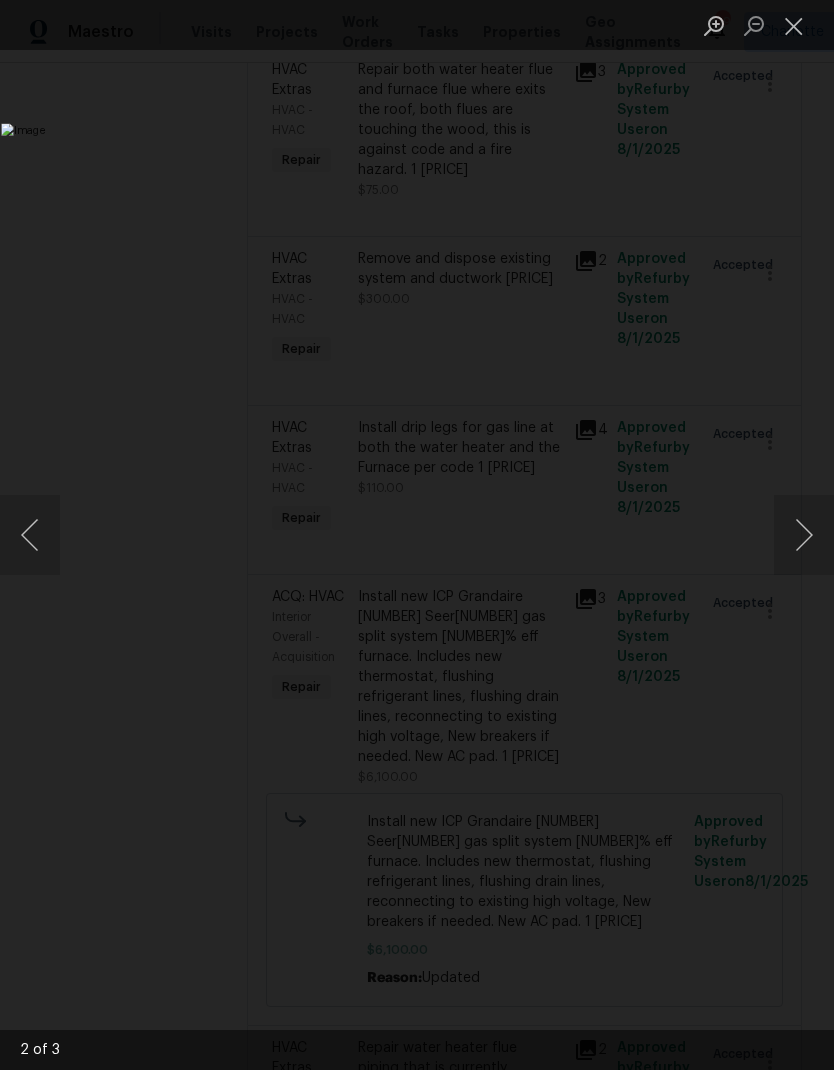 click at bounding box center [794, 25] 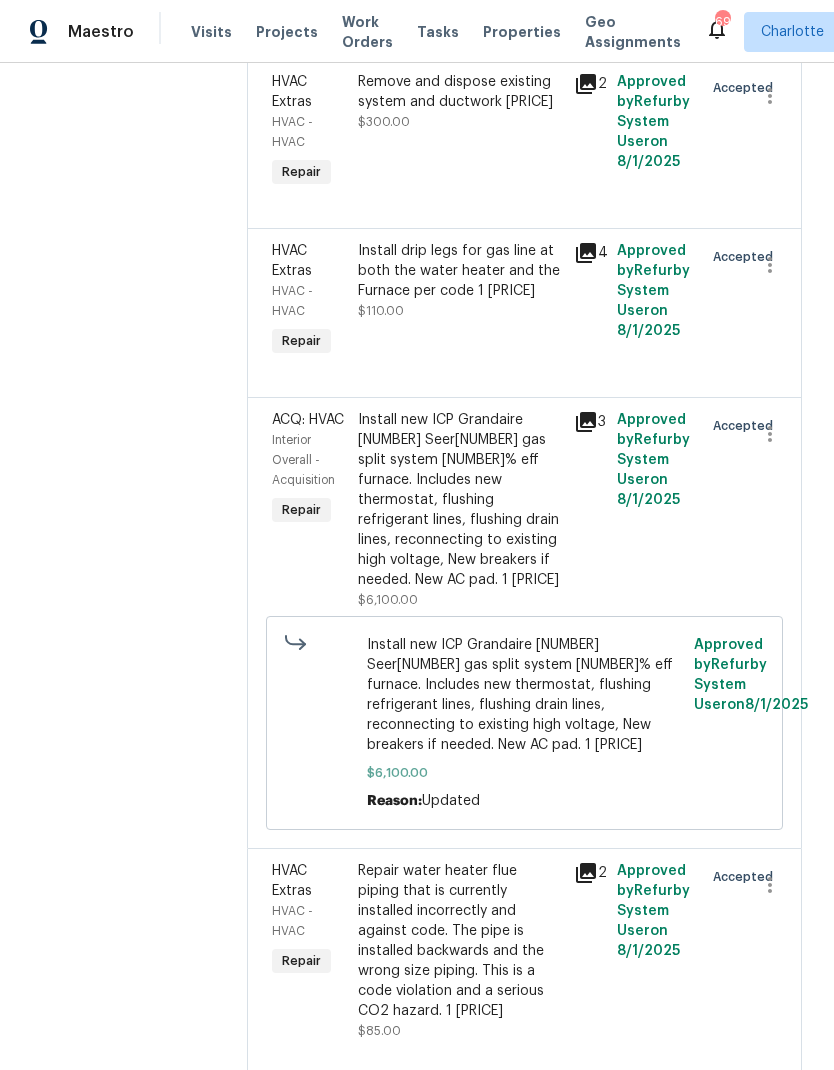 scroll, scrollTop: 1243, scrollLeft: 0, axis: vertical 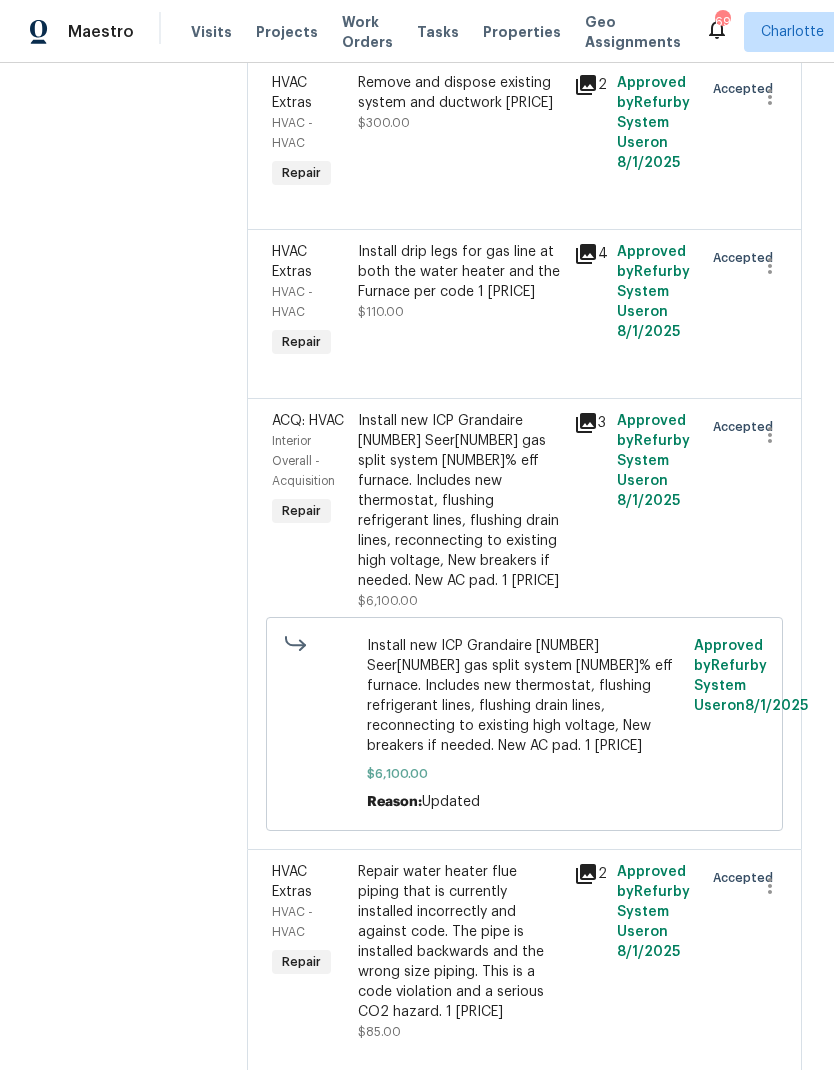 click 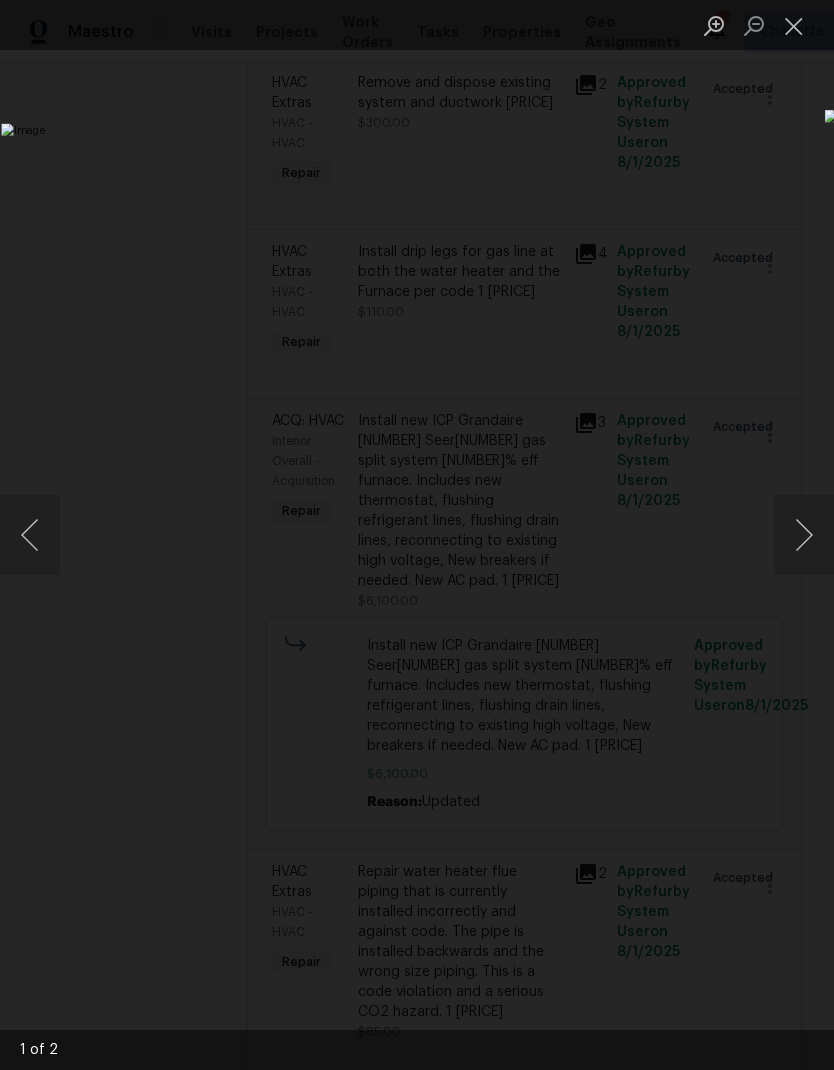 click at bounding box center [804, 535] 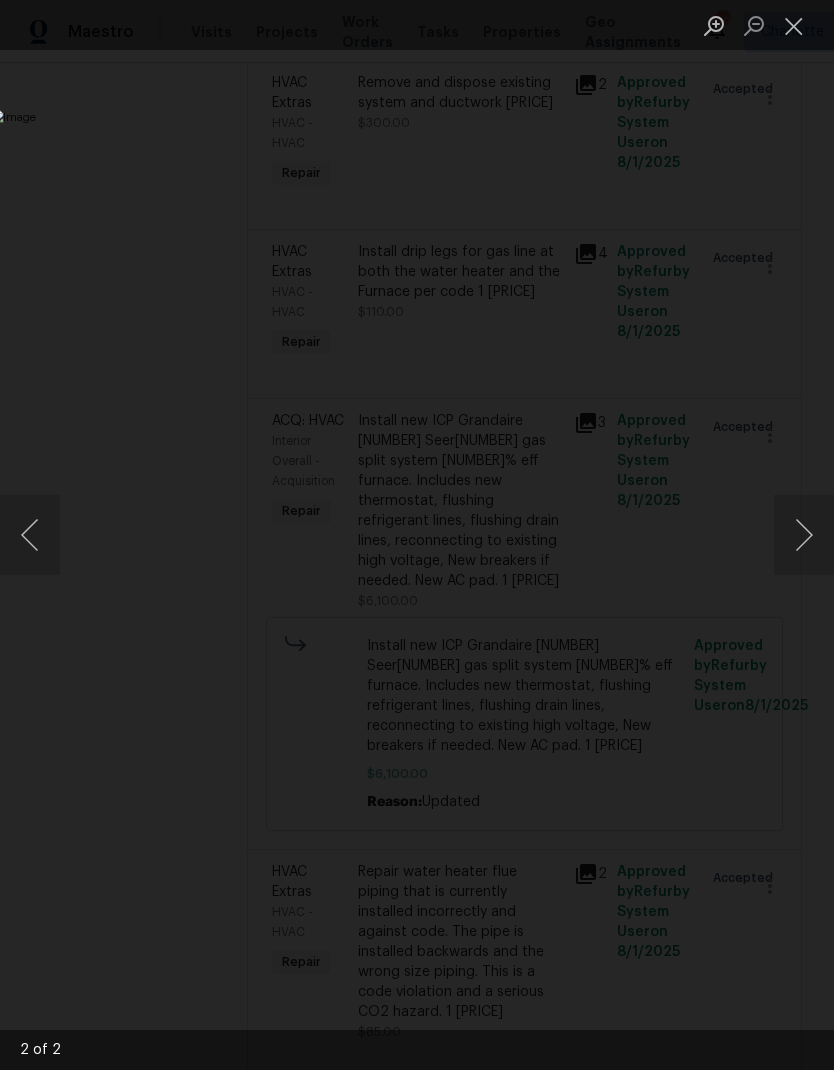 click at bounding box center [804, 535] 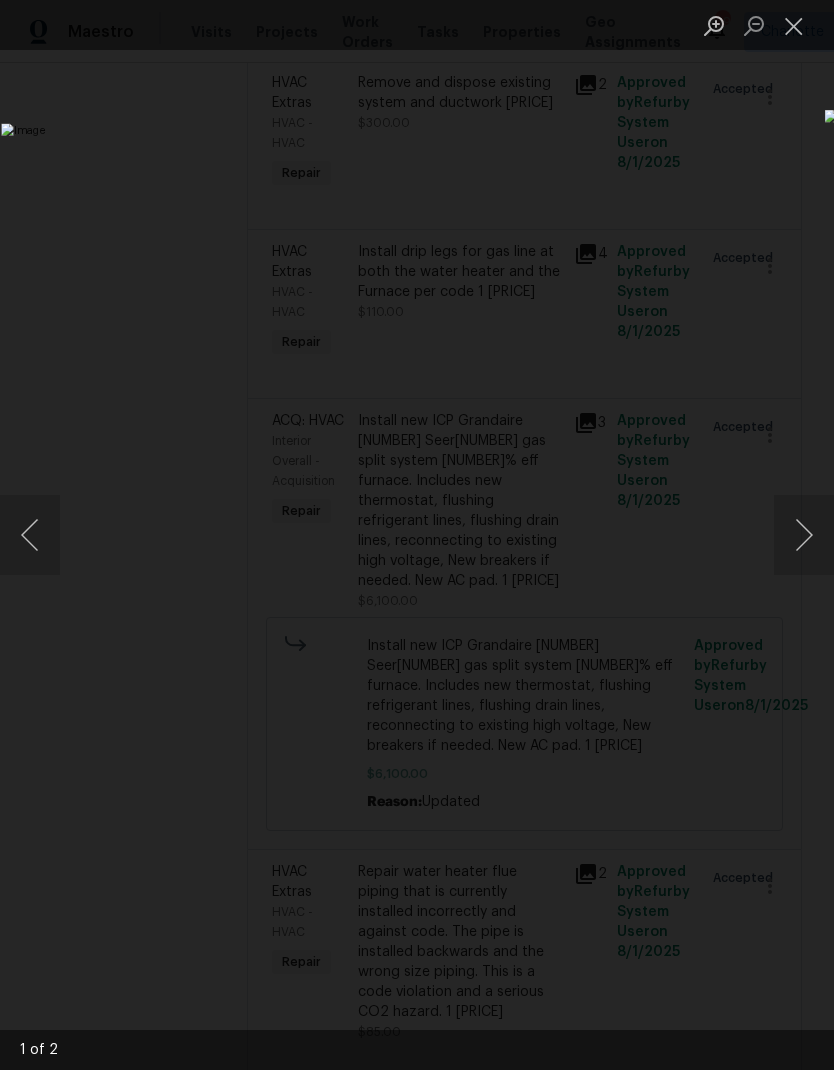 click at bounding box center (794, 25) 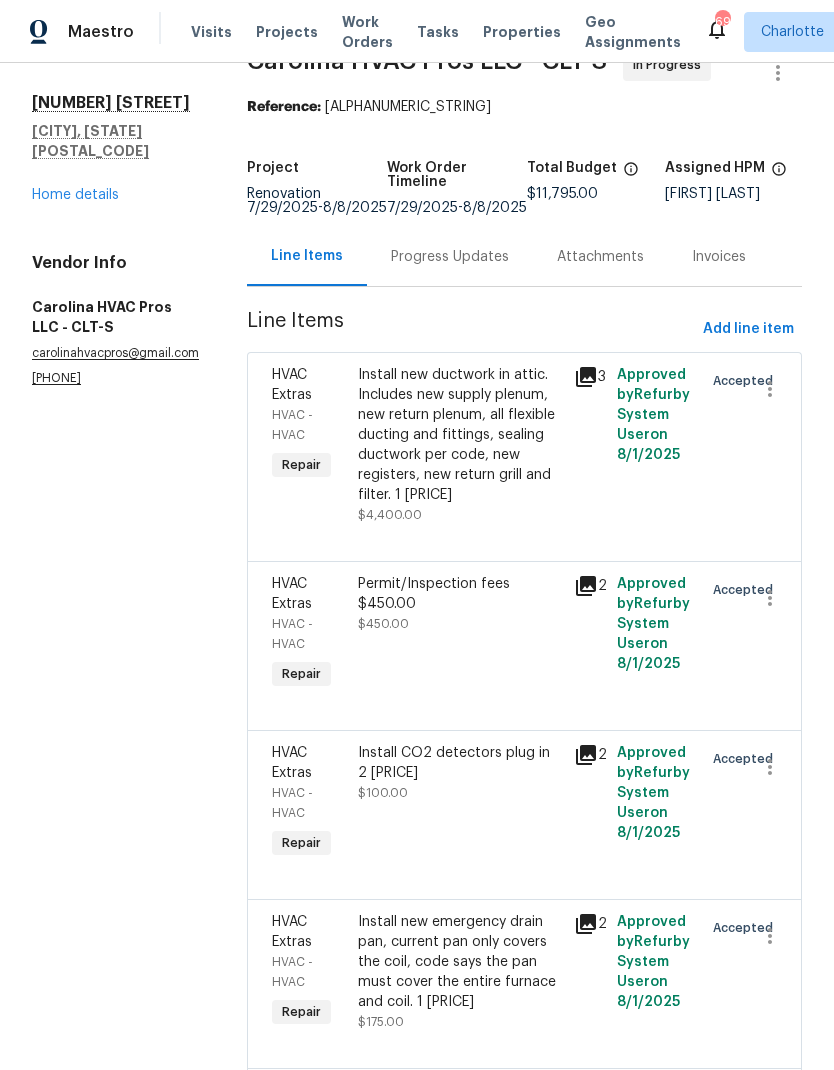 scroll, scrollTop: 30, scrollLeft: 0, axis: vertical 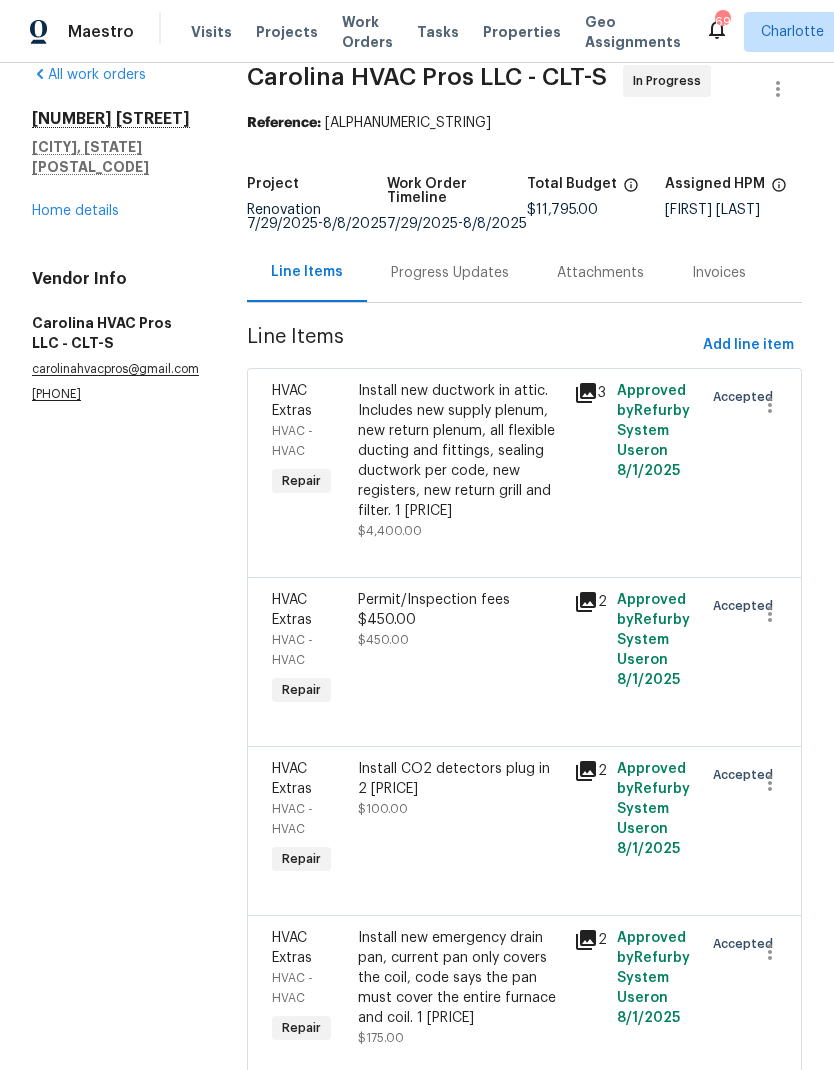 click 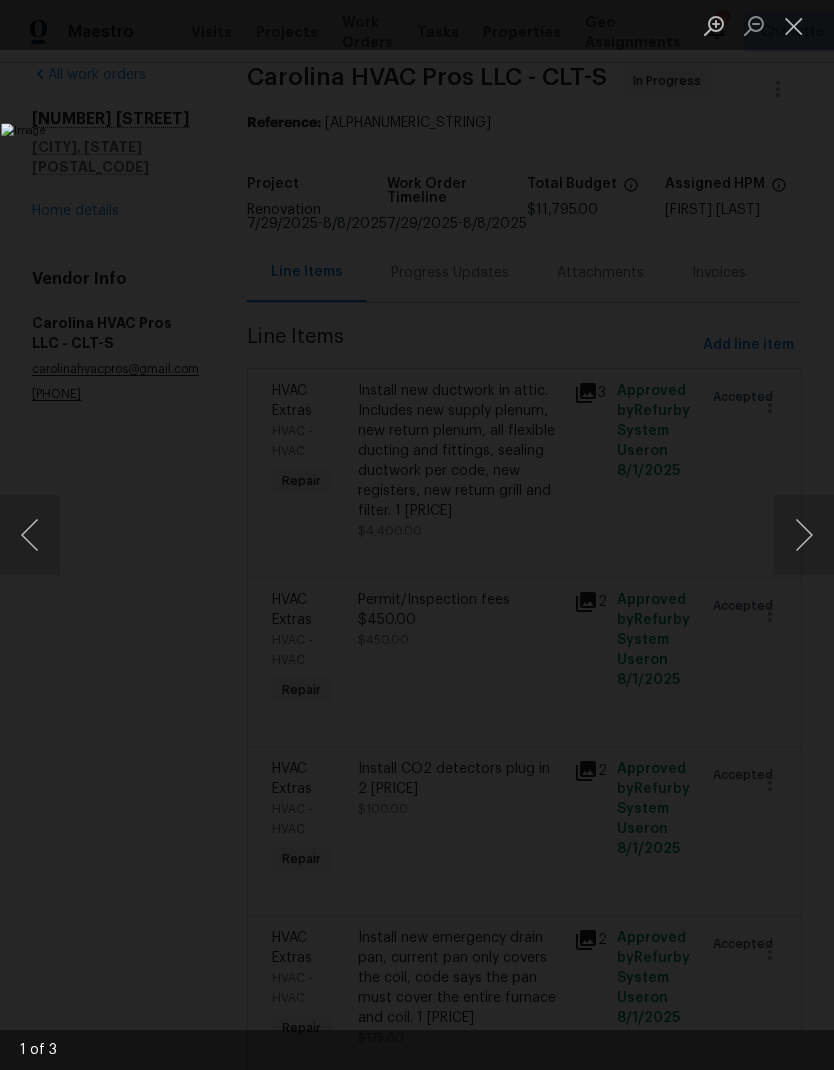 click at bounding box center [794, 25] 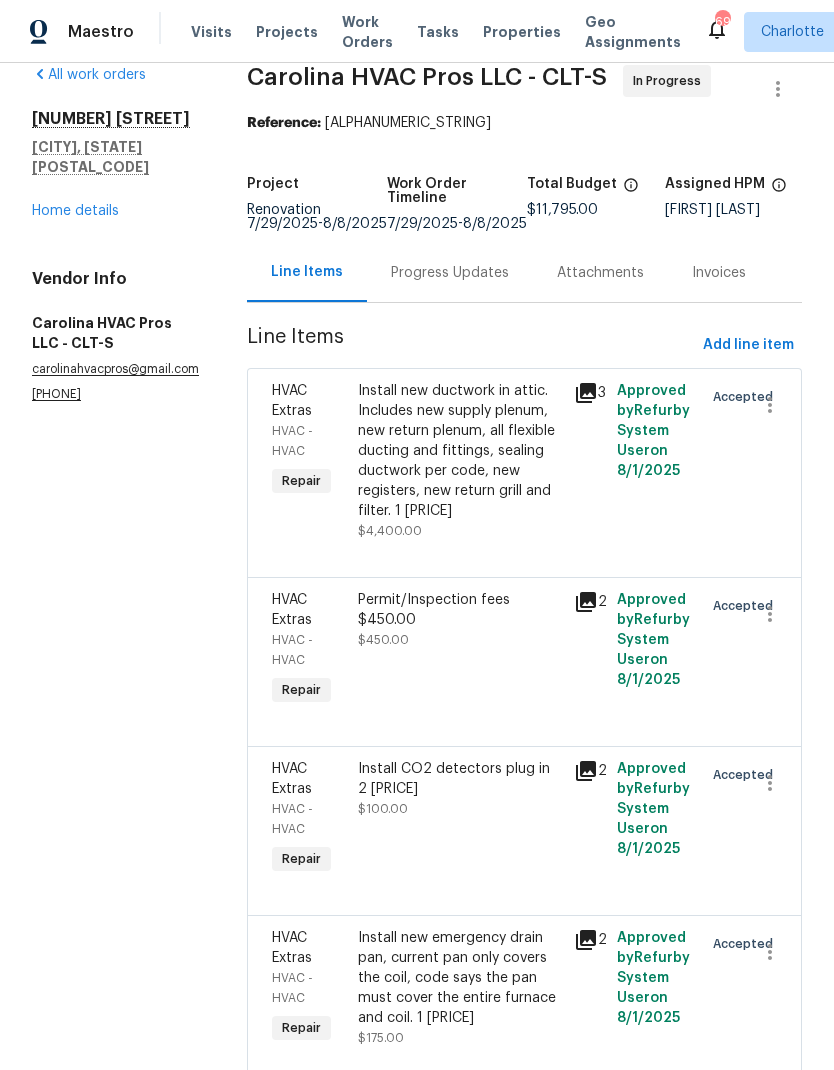 click 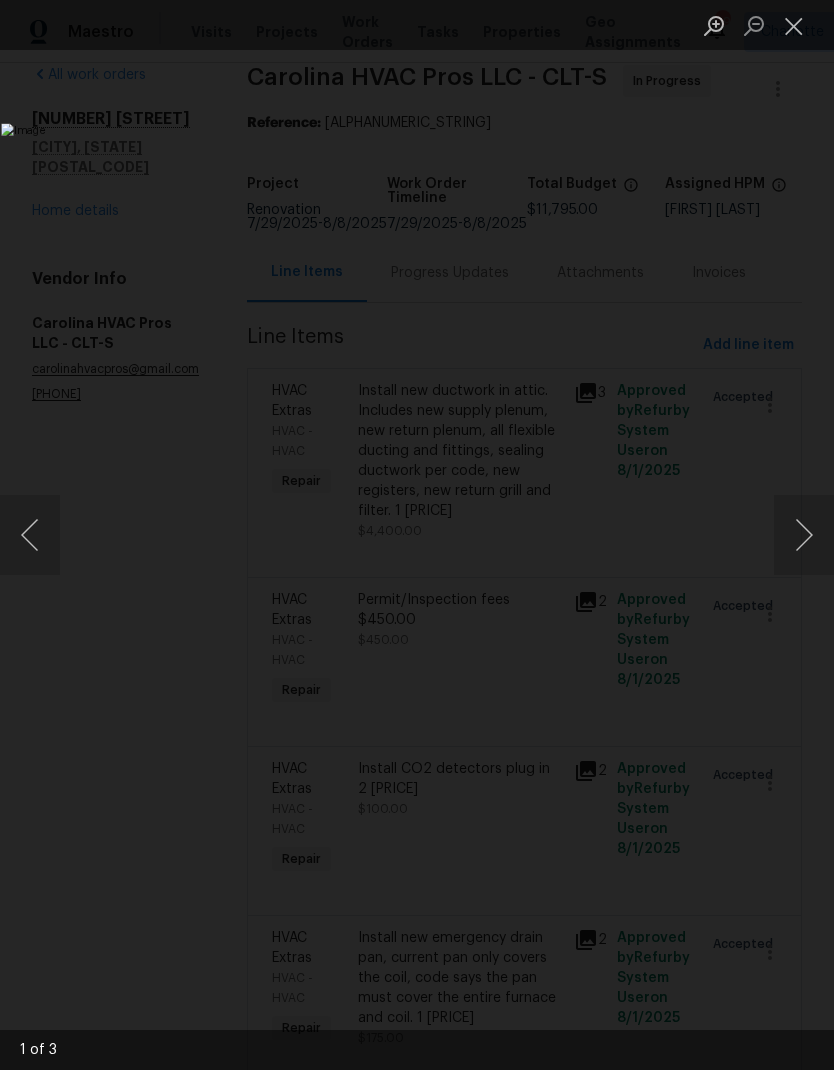 click at bounding box center [794, 25] 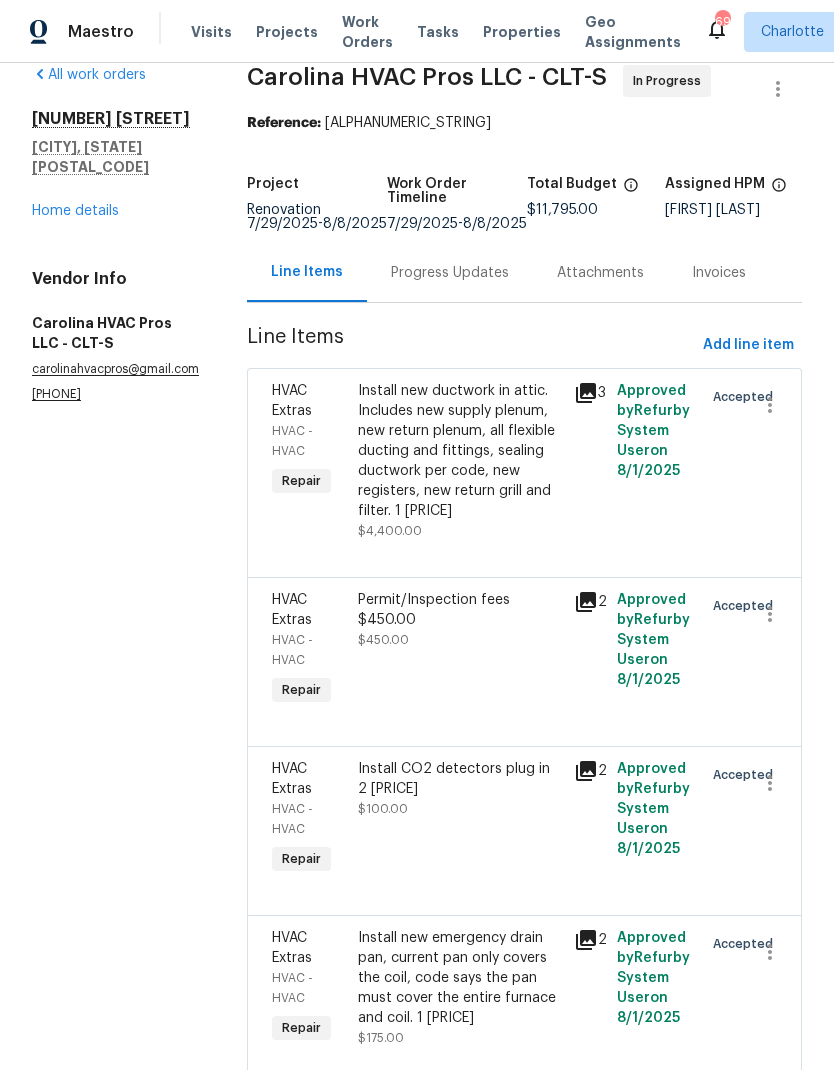 click on "Home details" at bounding box center (75, 211) 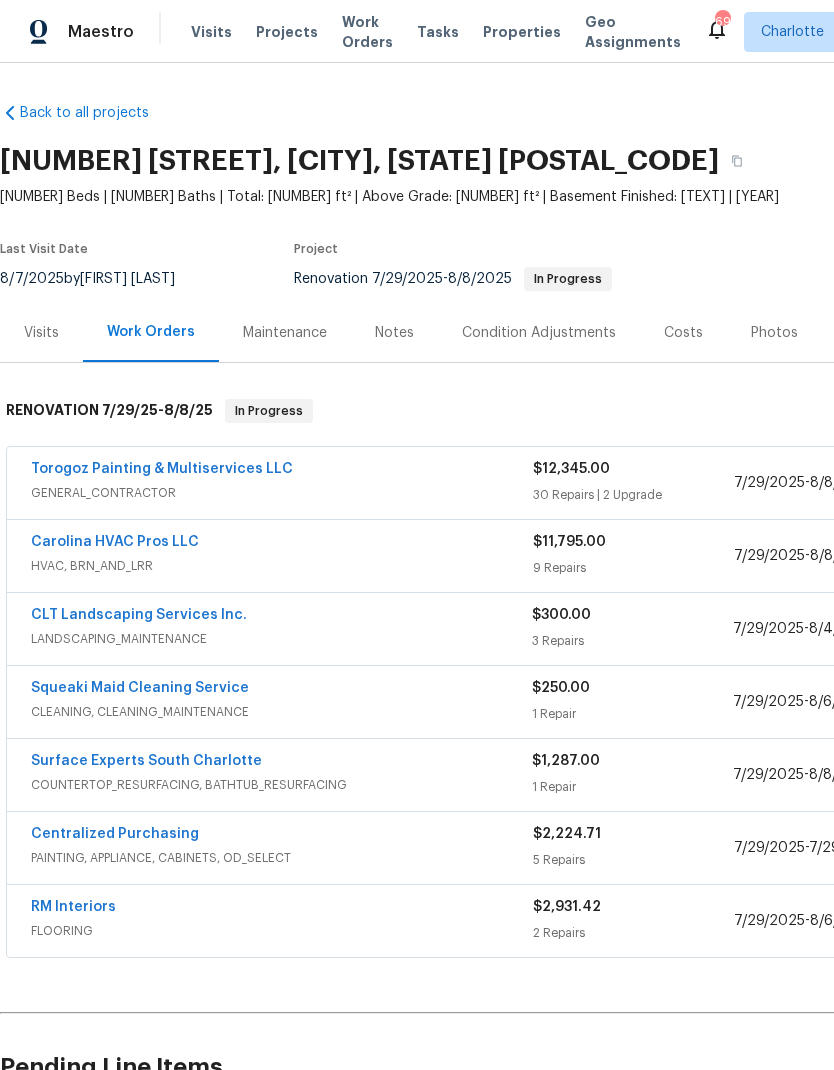 click on "Visits" at bounding box center [41, 332] 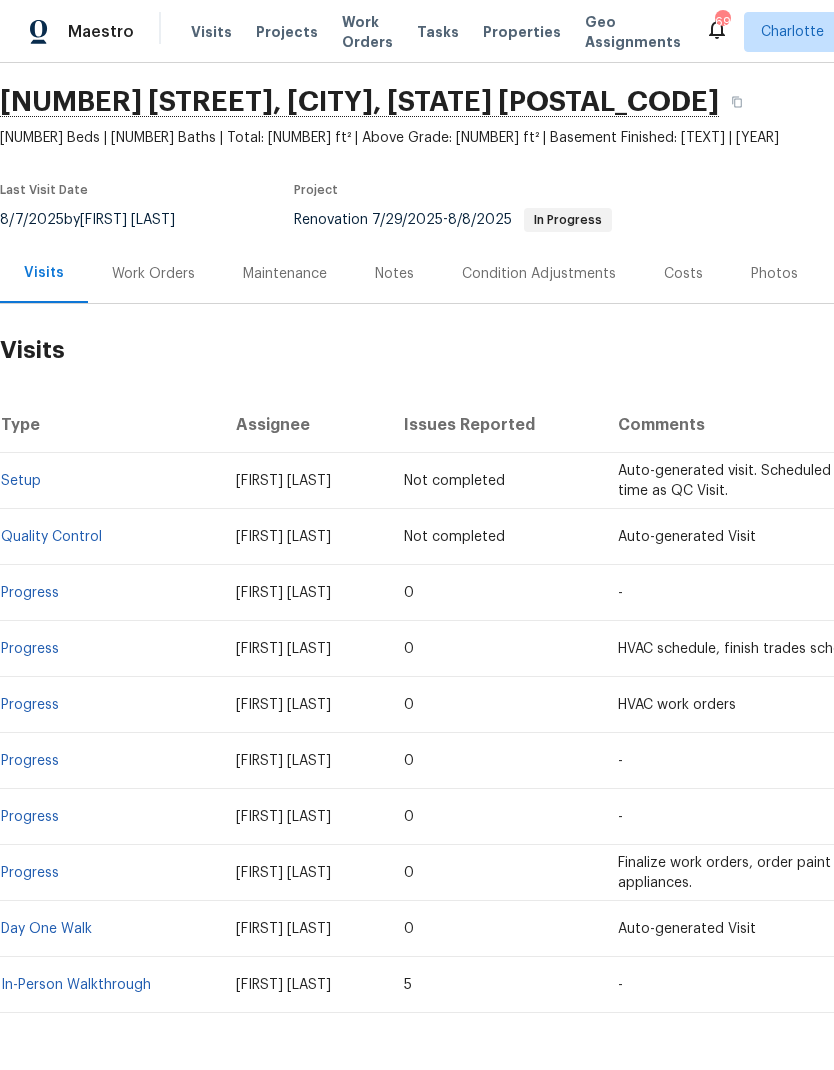 scroll, scrollTop: 58, scrollLeft: 0, axis: vertical 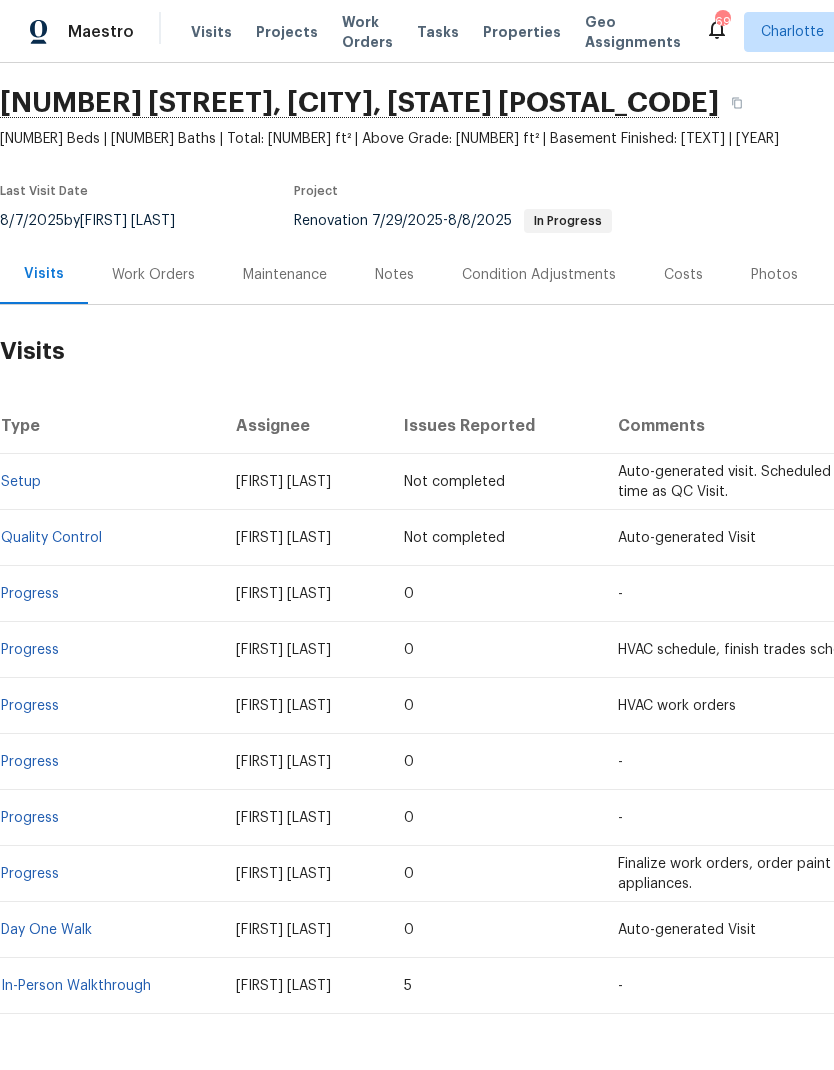 click on "In-Person Walkthrough" at bounding box center [76, 986] 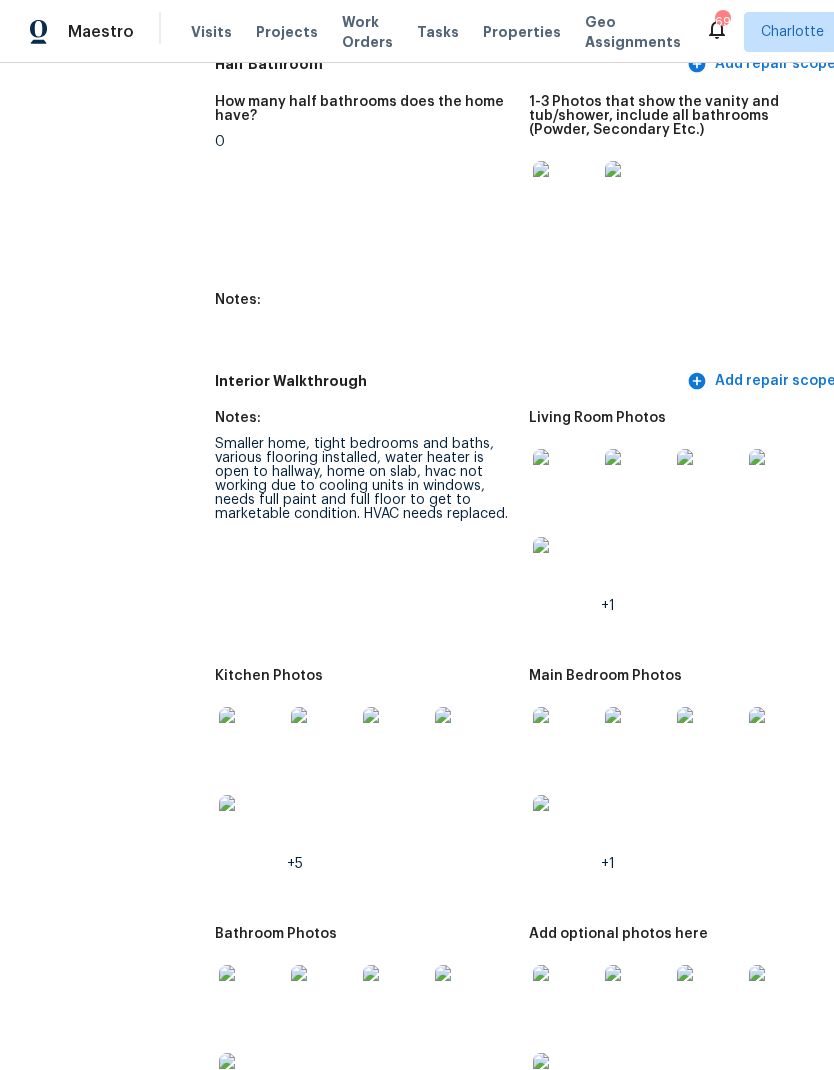 scroll, scrollTop: 2416, scrollLeft: 0, axis: vertical 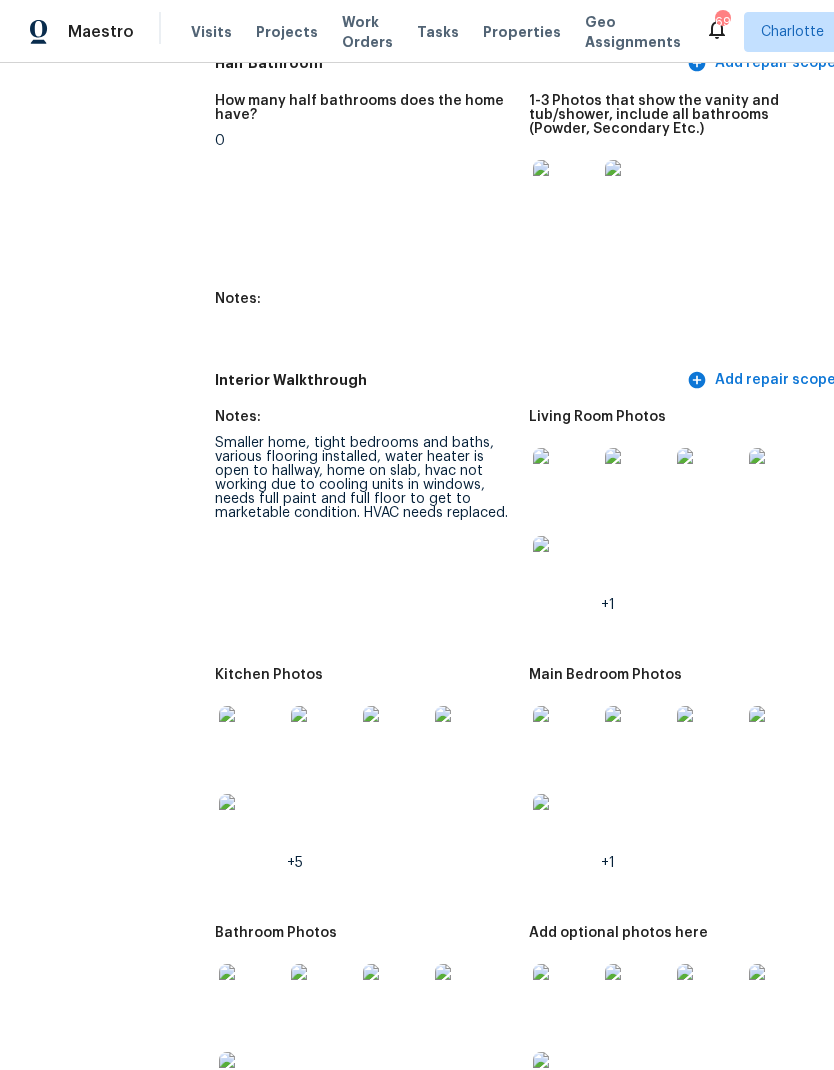 click at bounding box center (565, 996) 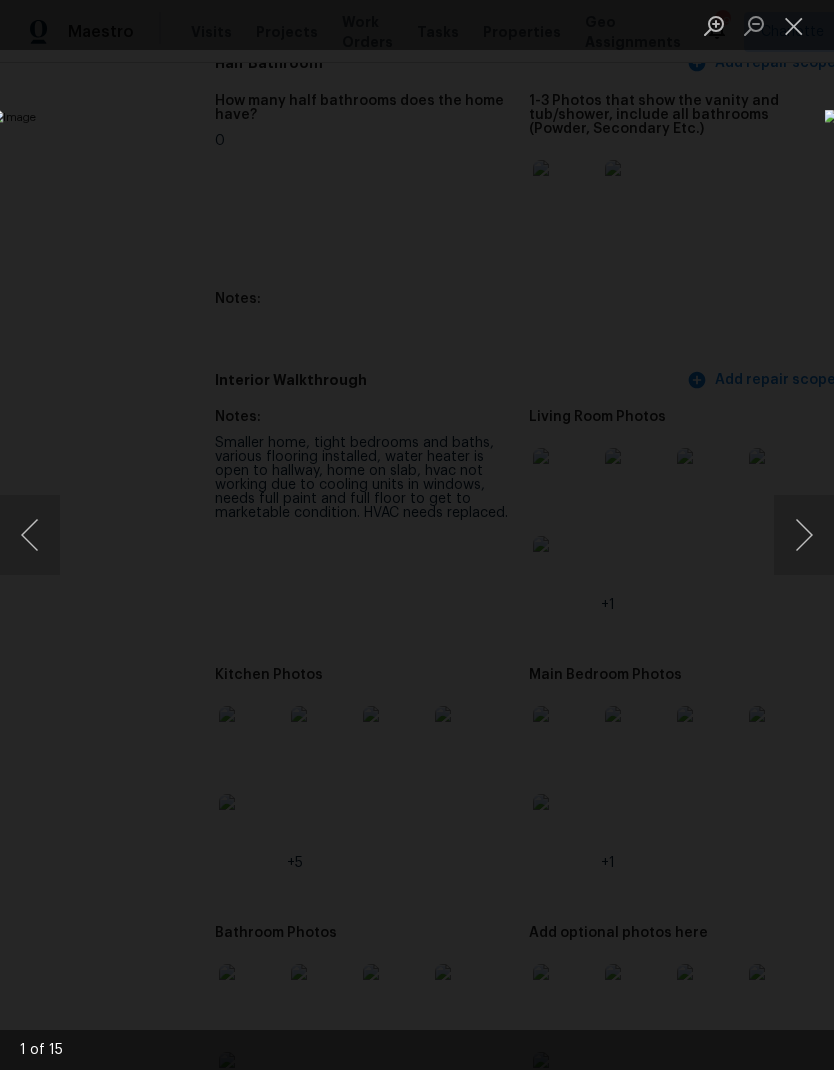 click at bounding box center (804, 535) 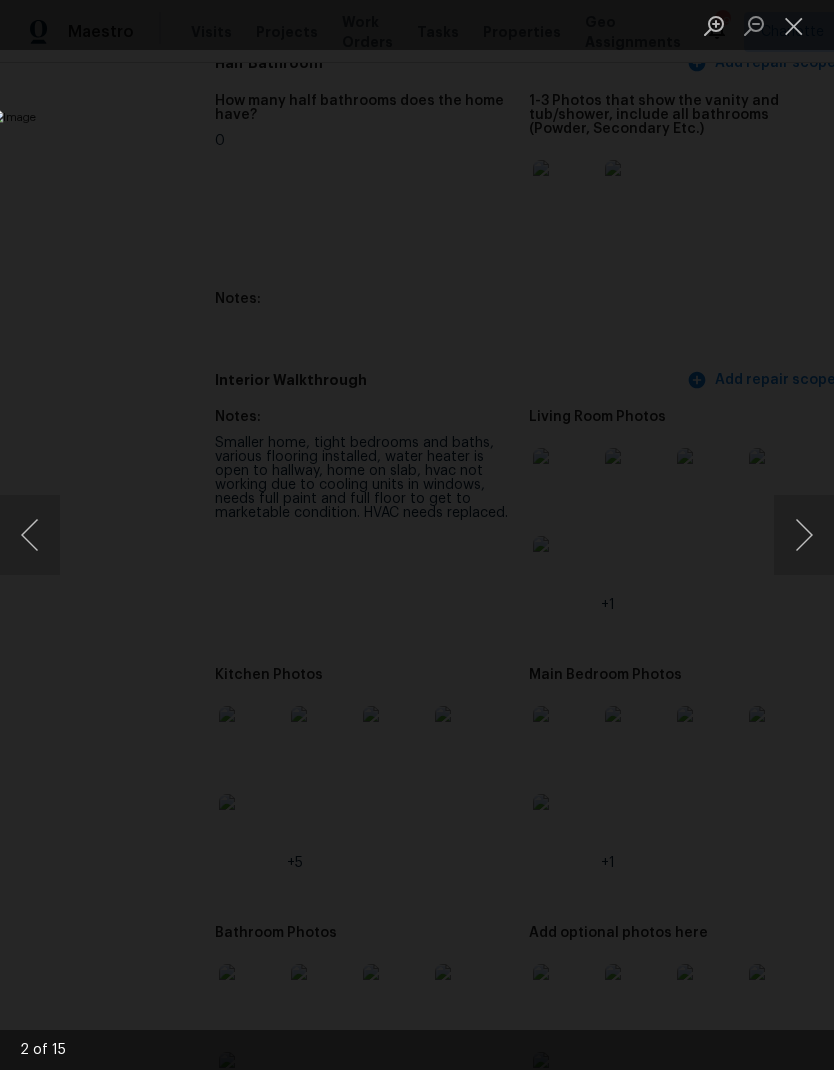 click at bounding box center (804, 535) 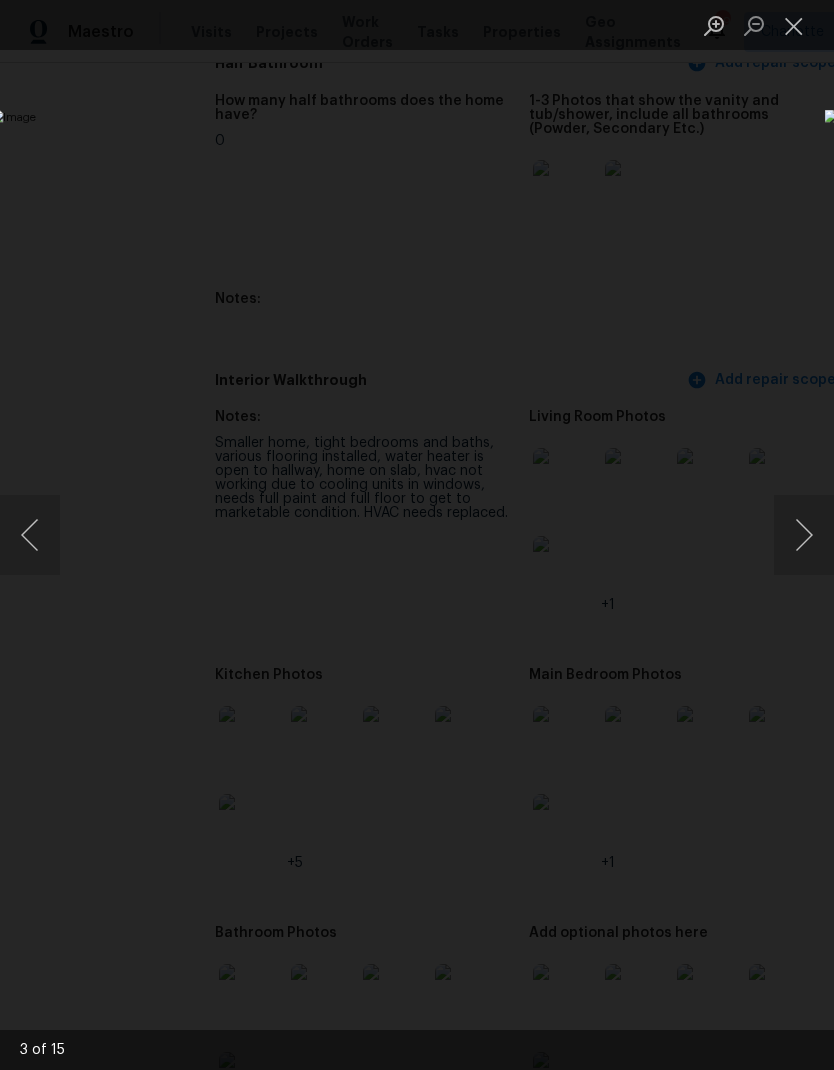 click at bounding box center [804, 535] 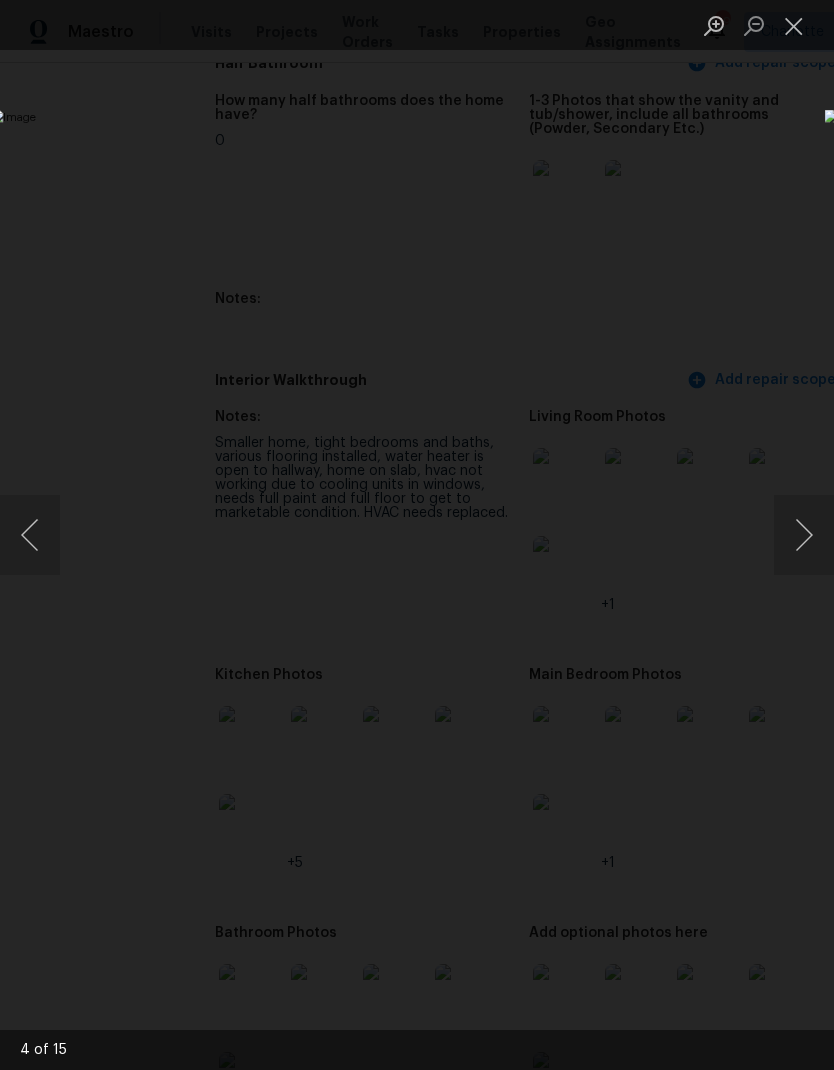 click at bounding box center (804, 535) 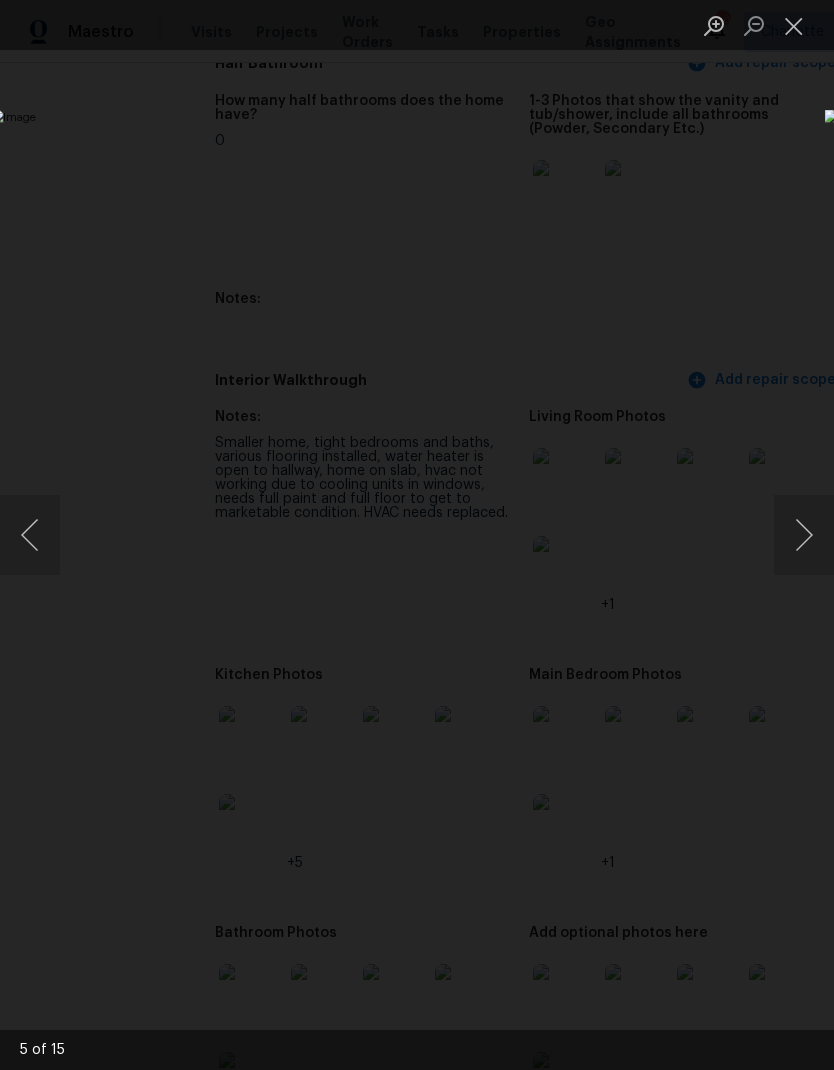click at bounding box center (804, 535) 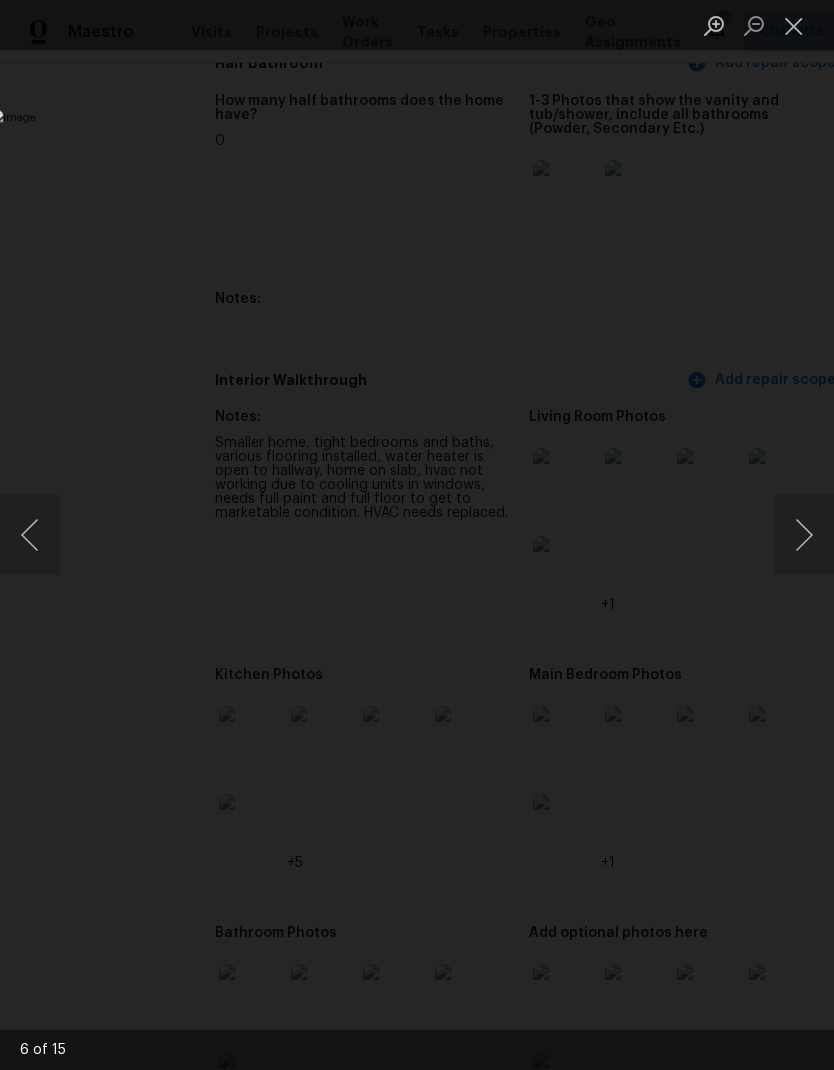 click at bounding box center [804, 535] 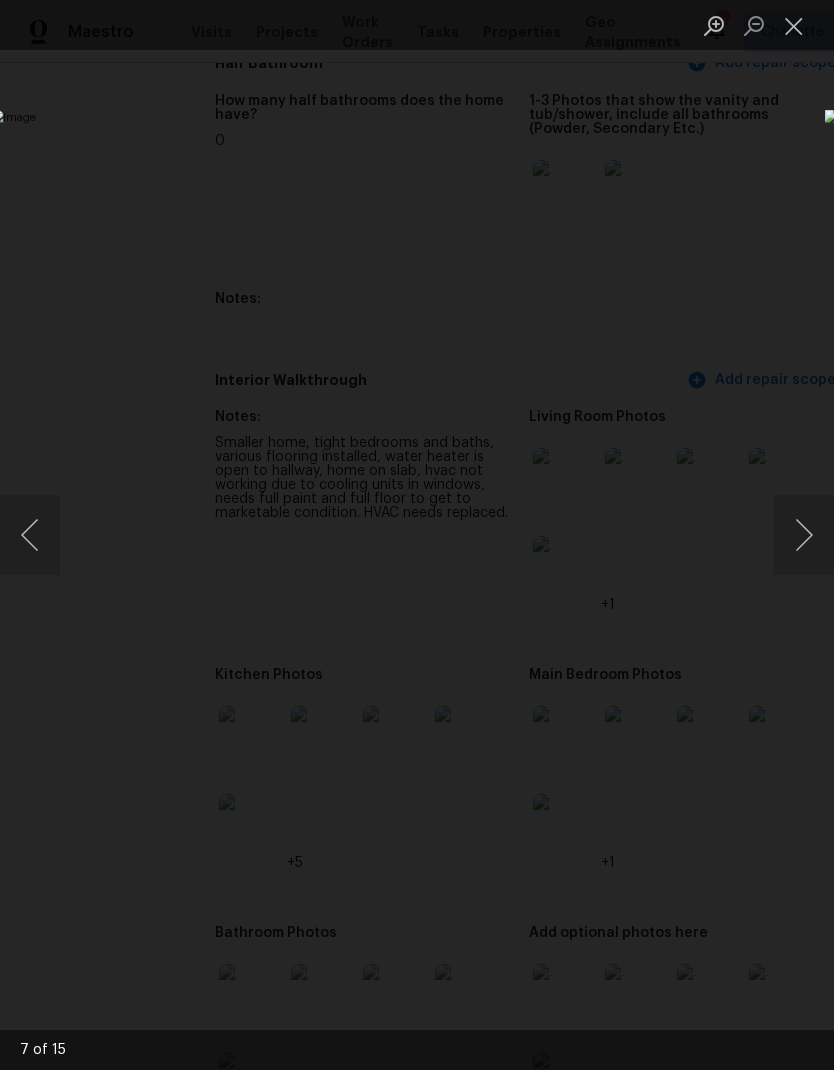 click at bounding box center (804, 535) 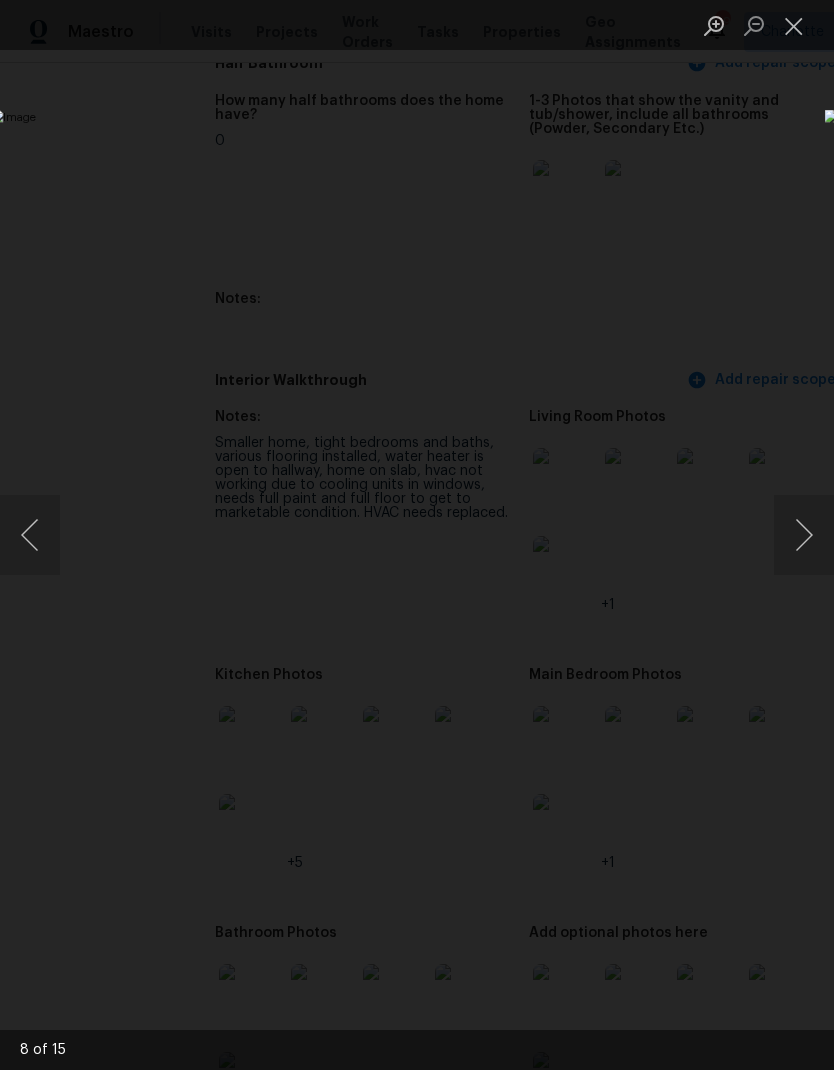 click at bounding box center (804, 535) 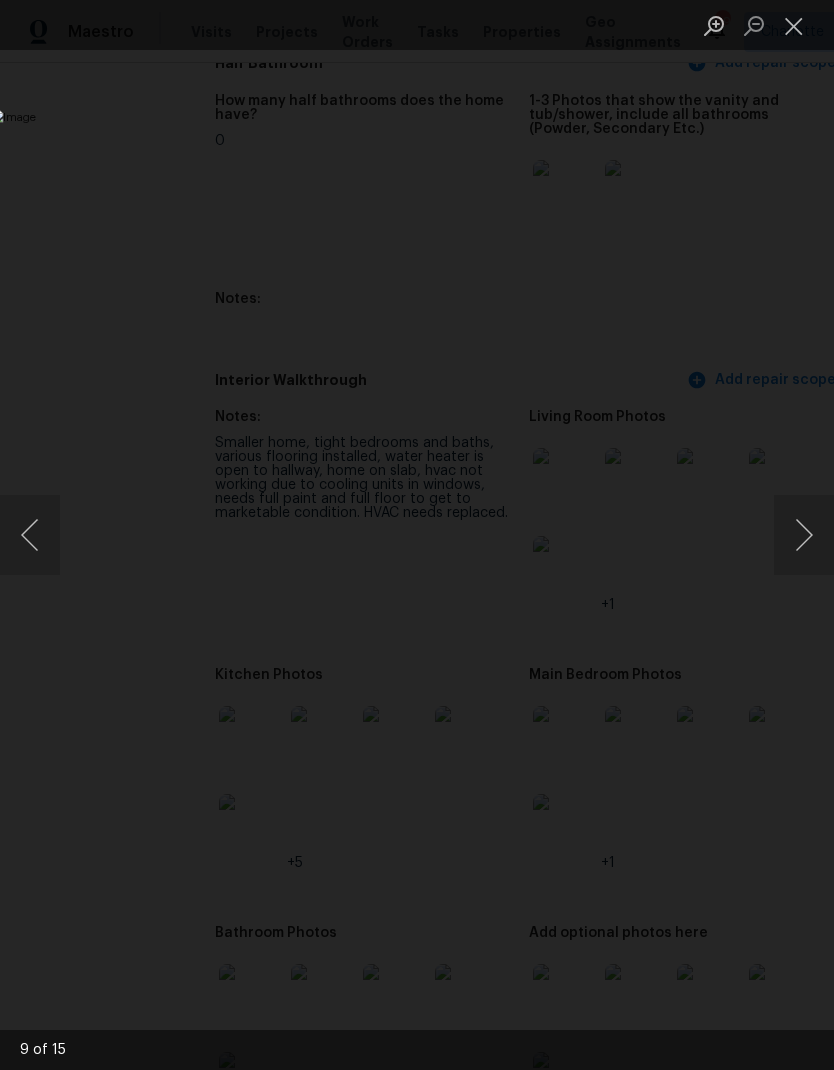 click at bounding box center (804, 535) 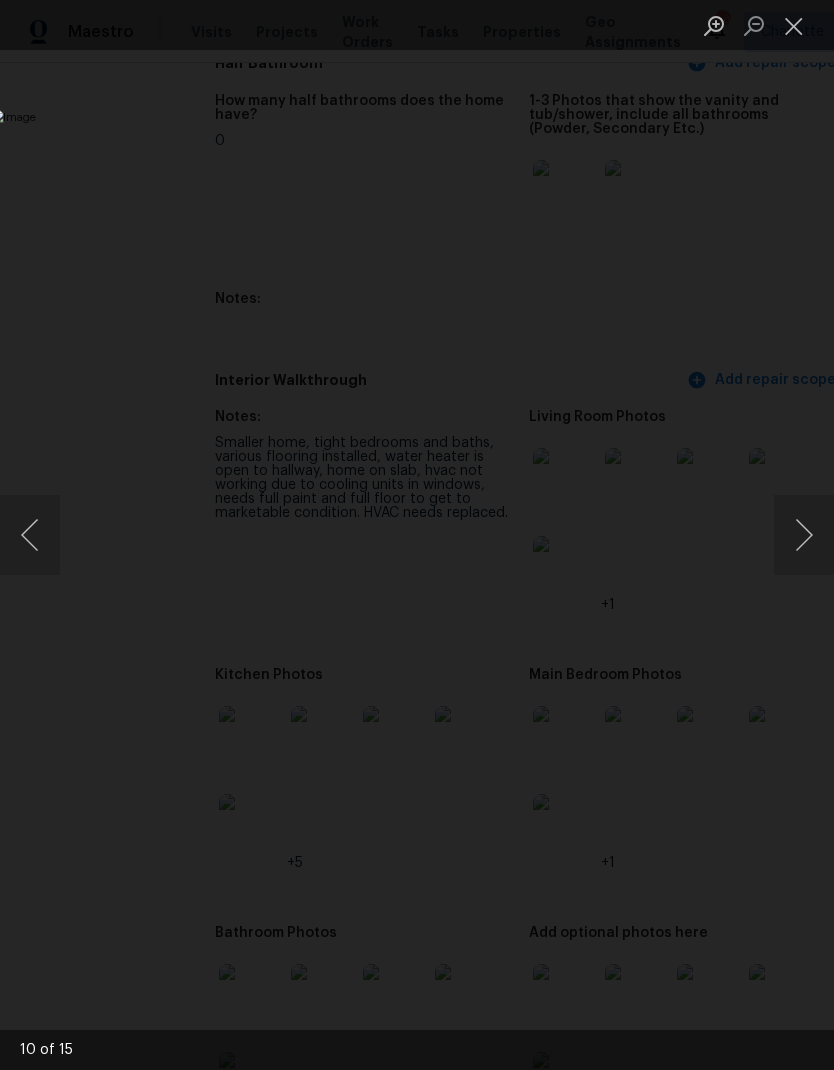 click at bounding box center (794, 25) 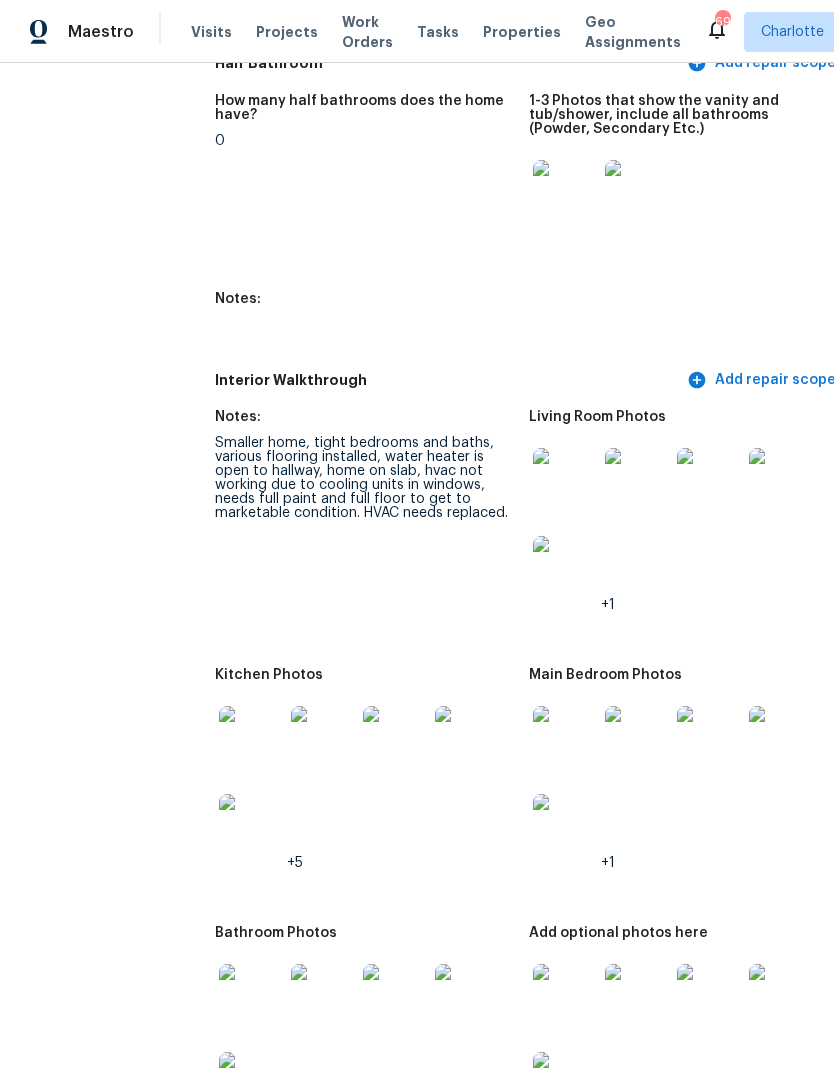 click on "+1" at bounding box center [678, 524] 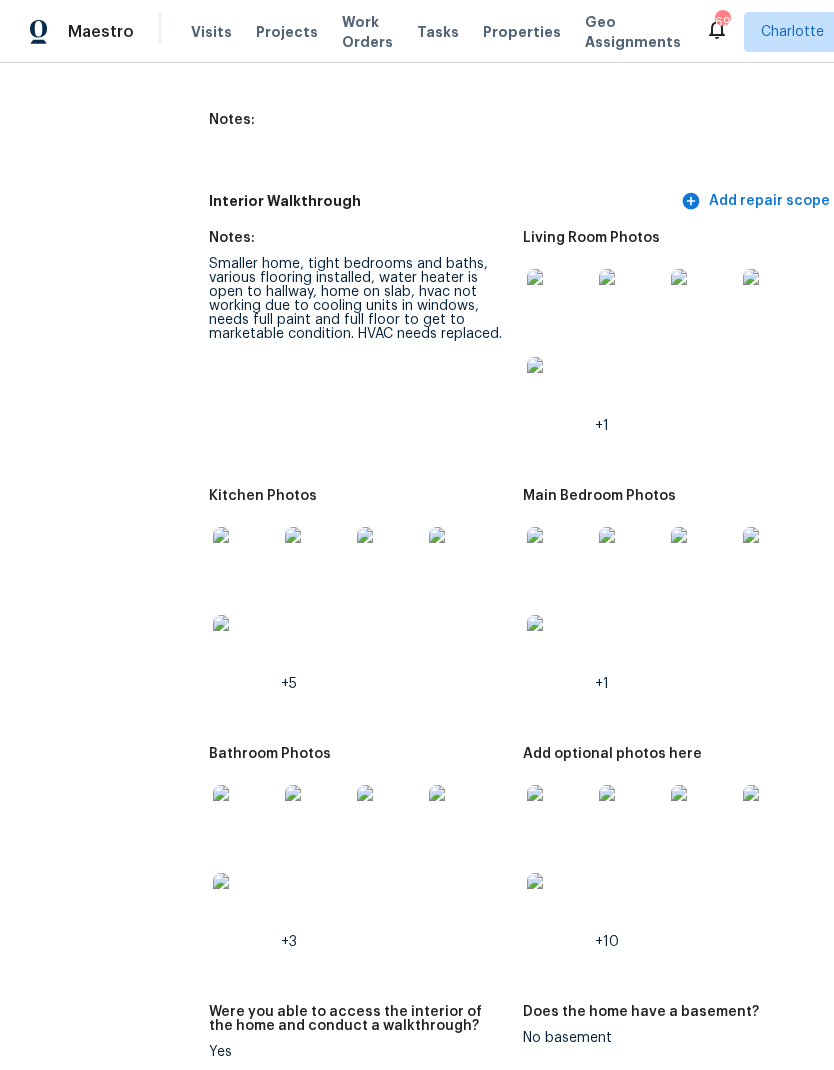 scroll, scrollTop: 2588, scrollLeft: 7, axis: both 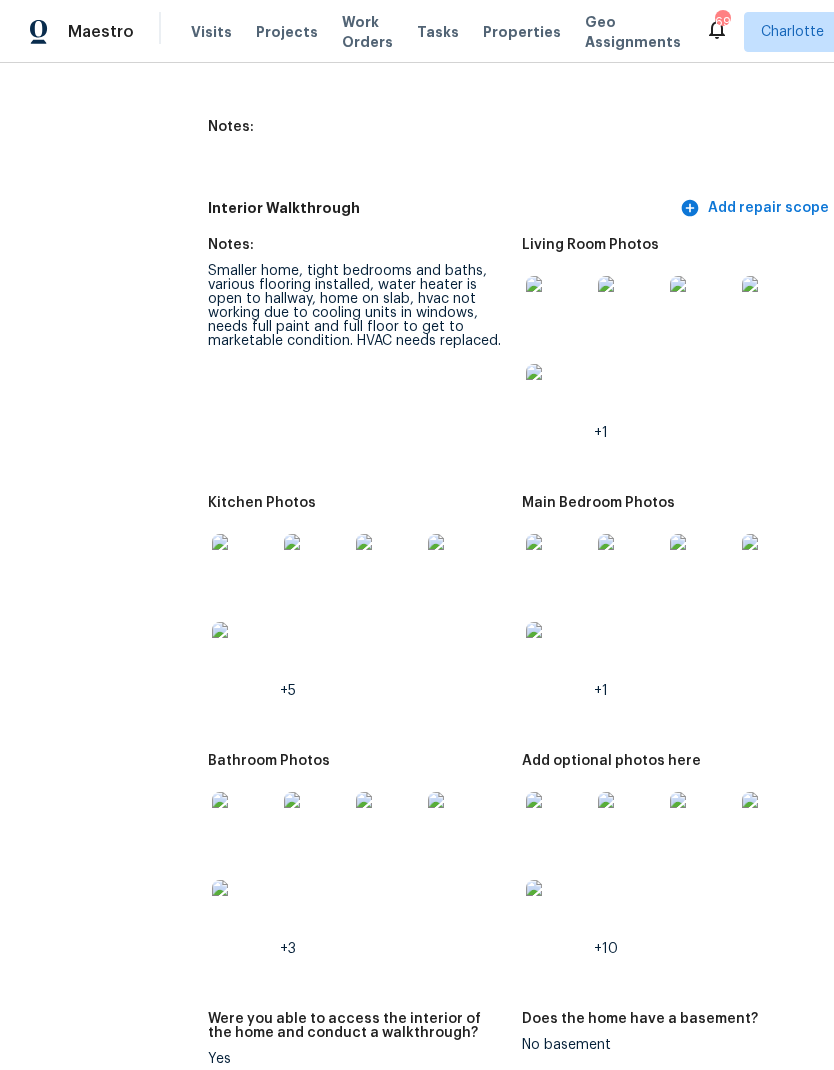 click at bounding box center (558, 308) 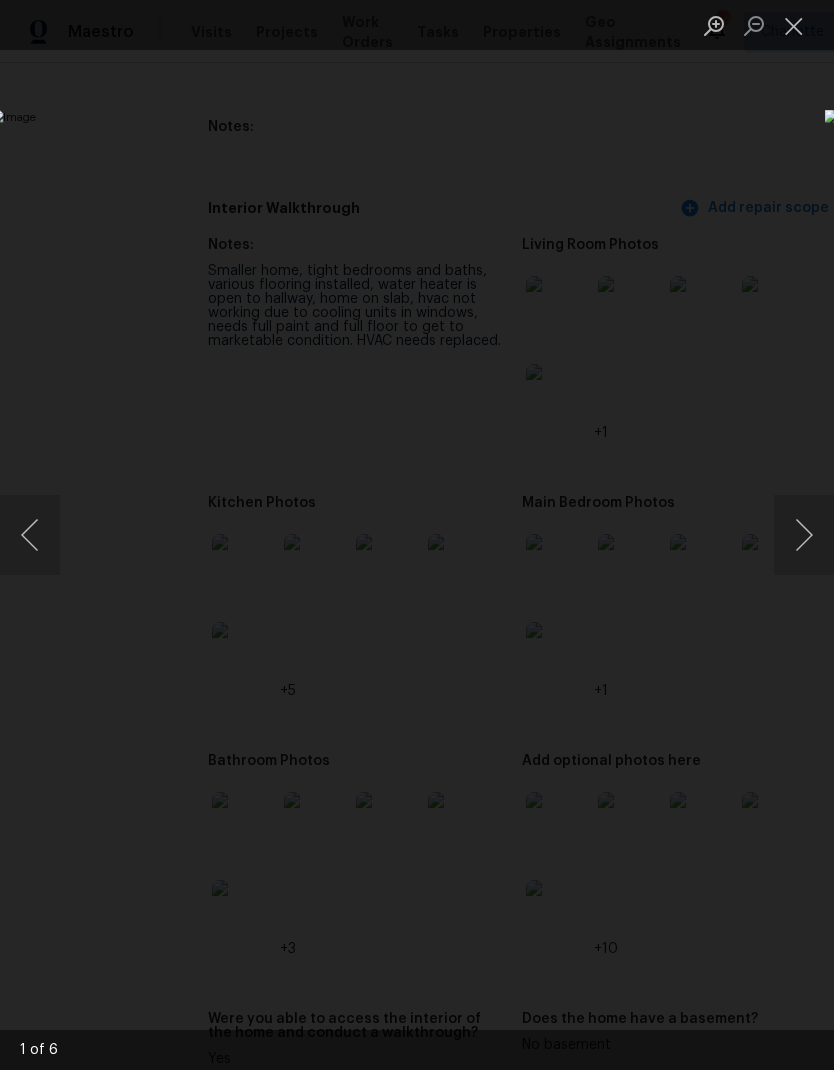 click at bounding box center (804, 535) 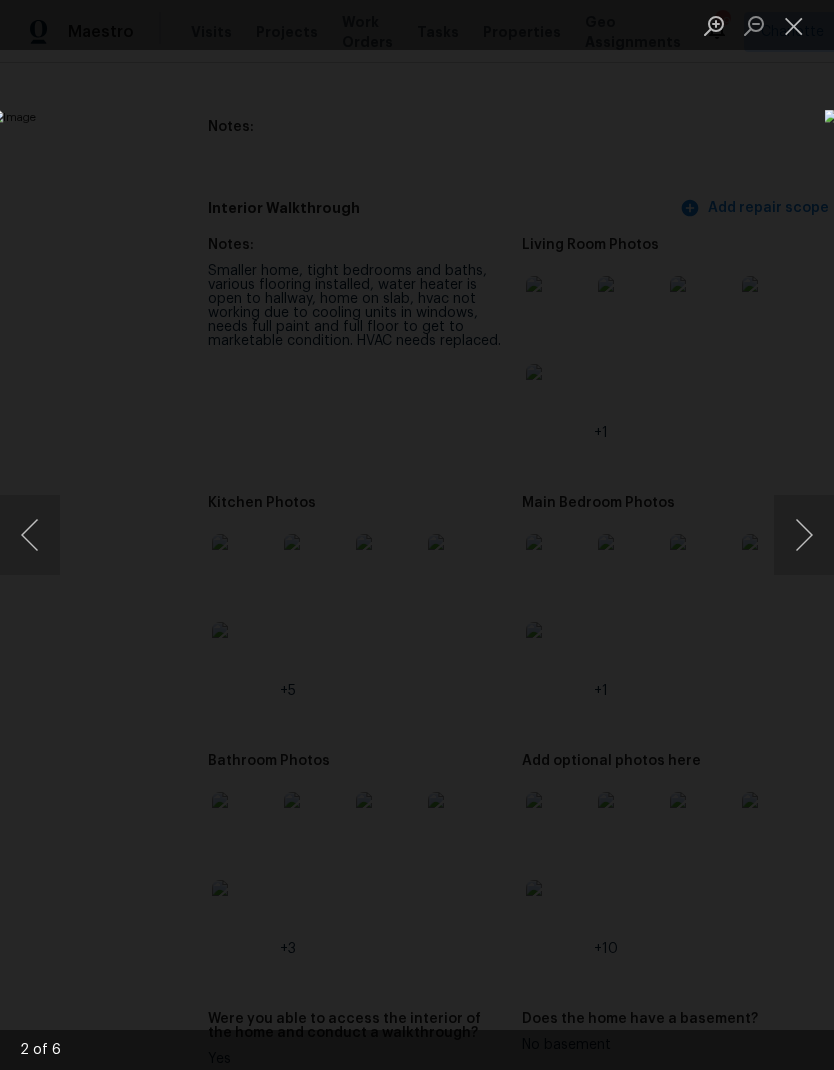 click at bounding box center [804, 535] 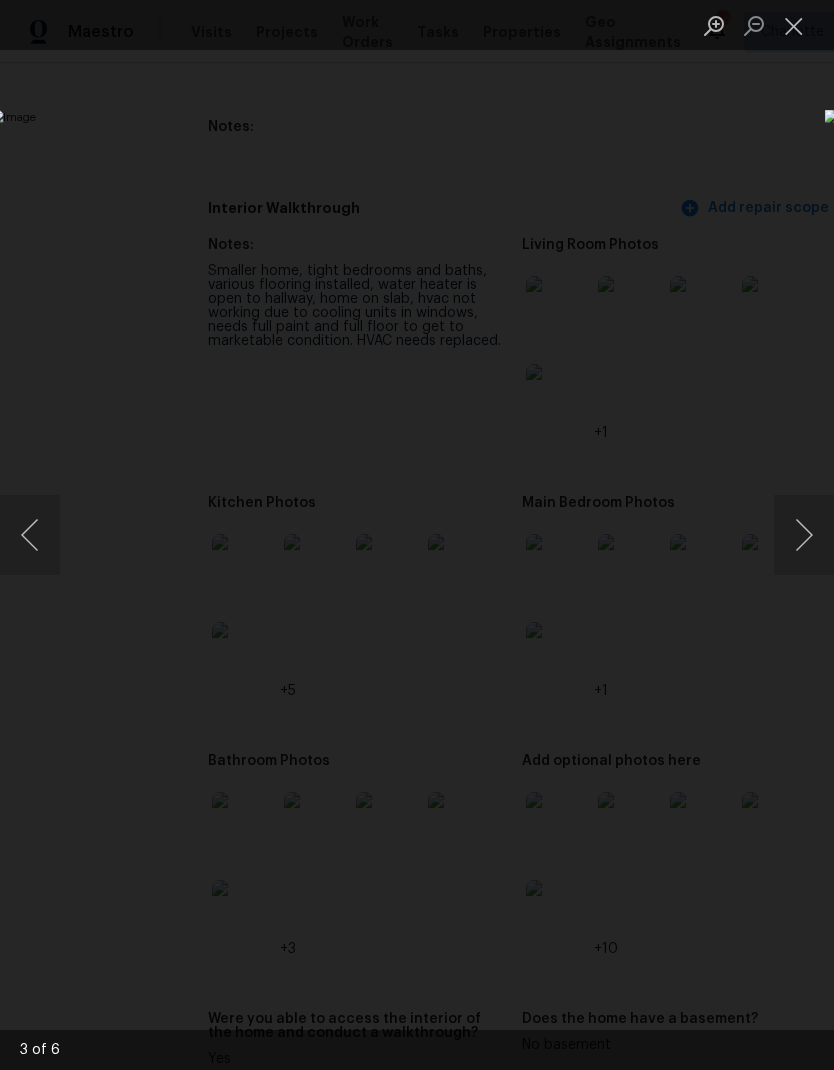 click at bounding box center [804, 535] 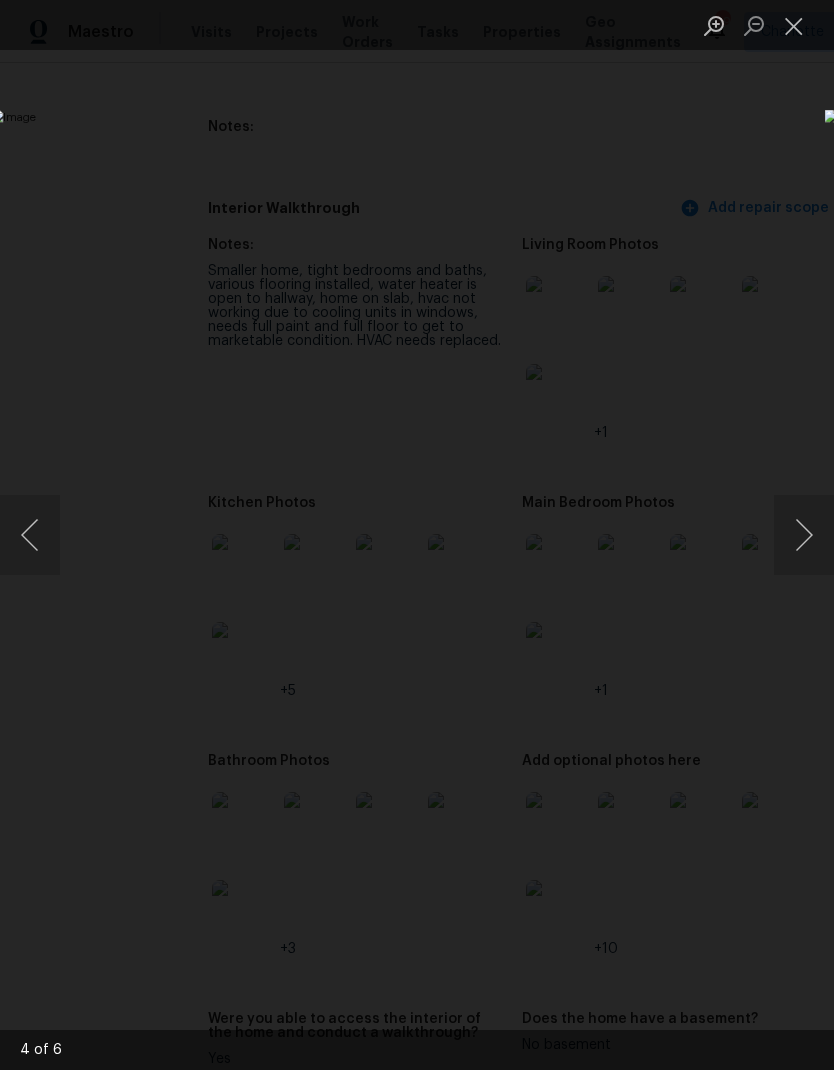 click at bounding box center [804, 535] 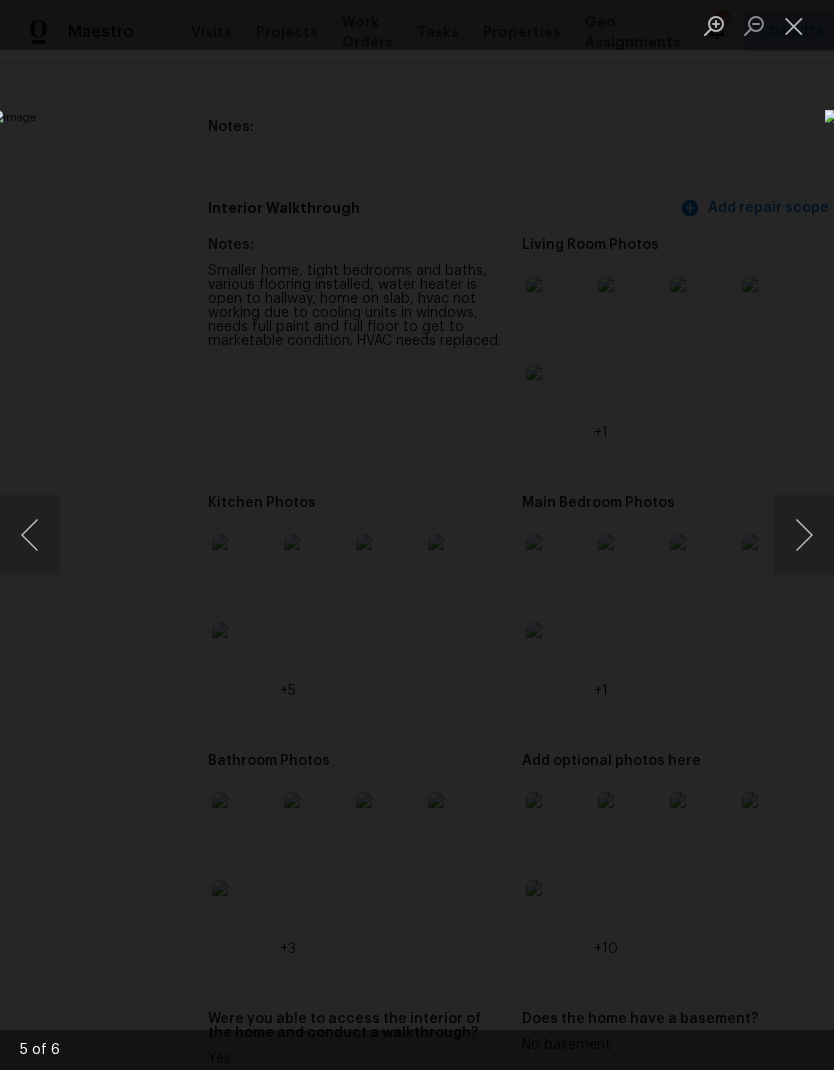 click at bounding box center [804, 535] 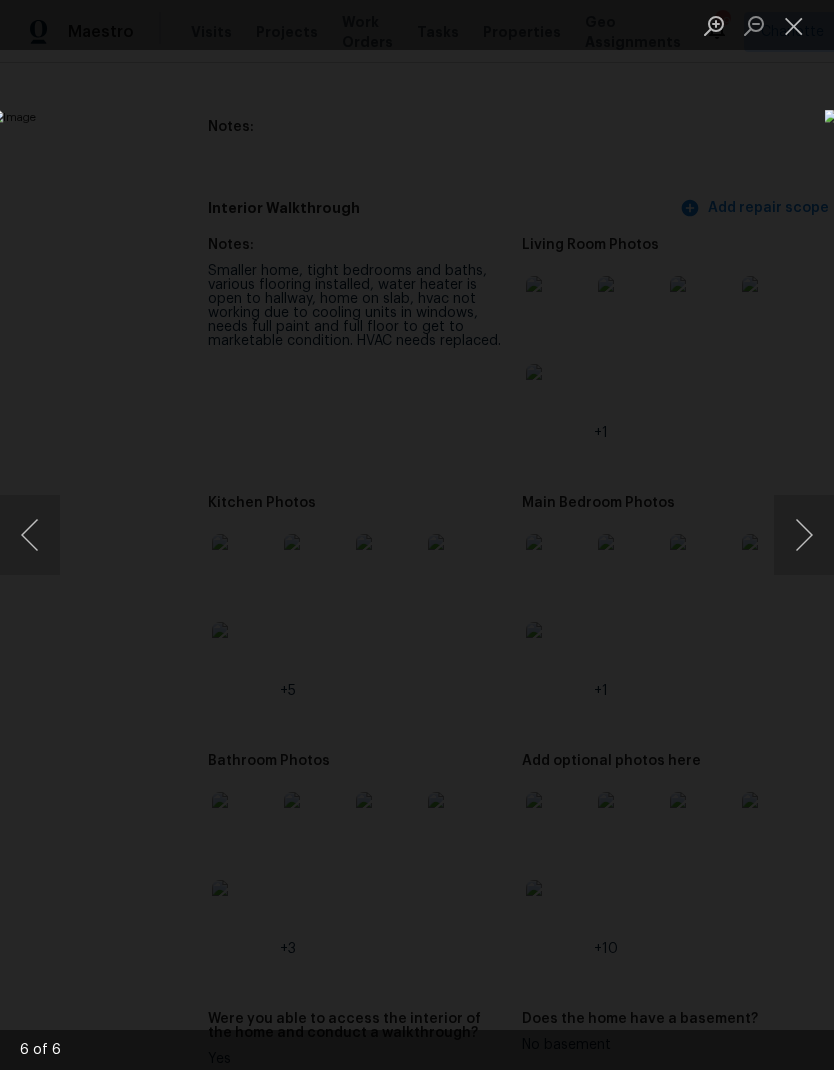 click at bounding box center (804, 535) 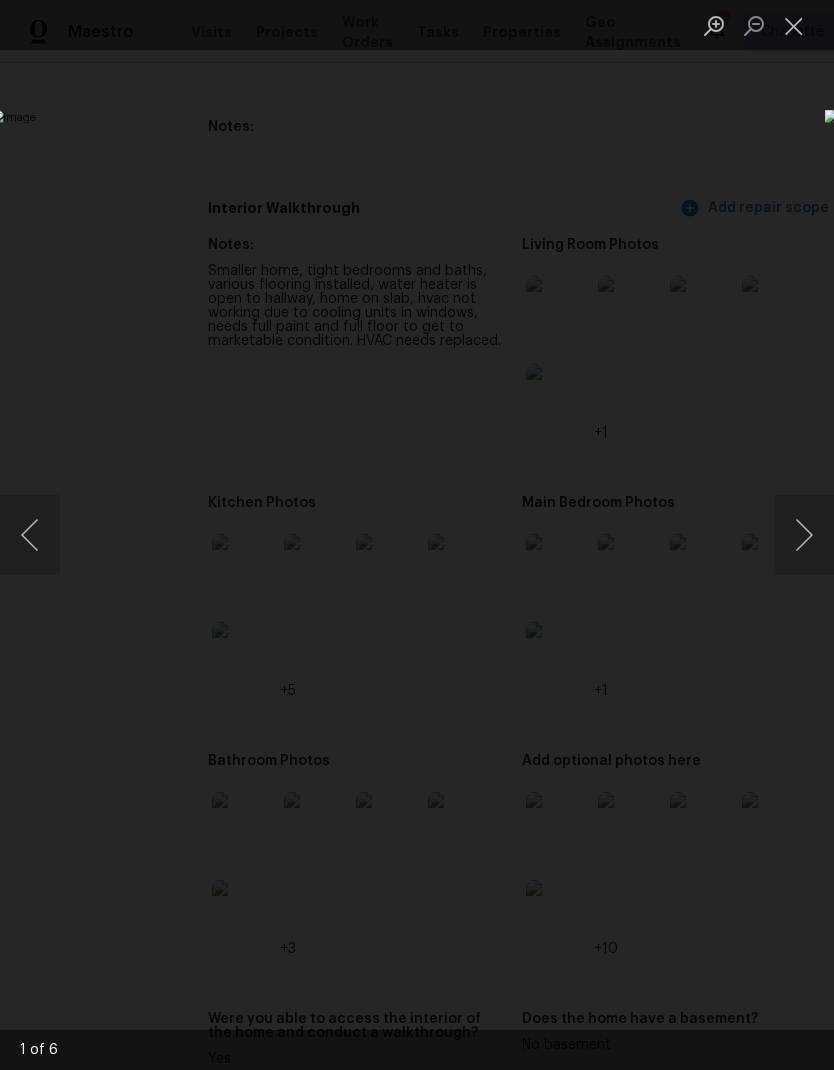 click at bounding box center (794, 25) 